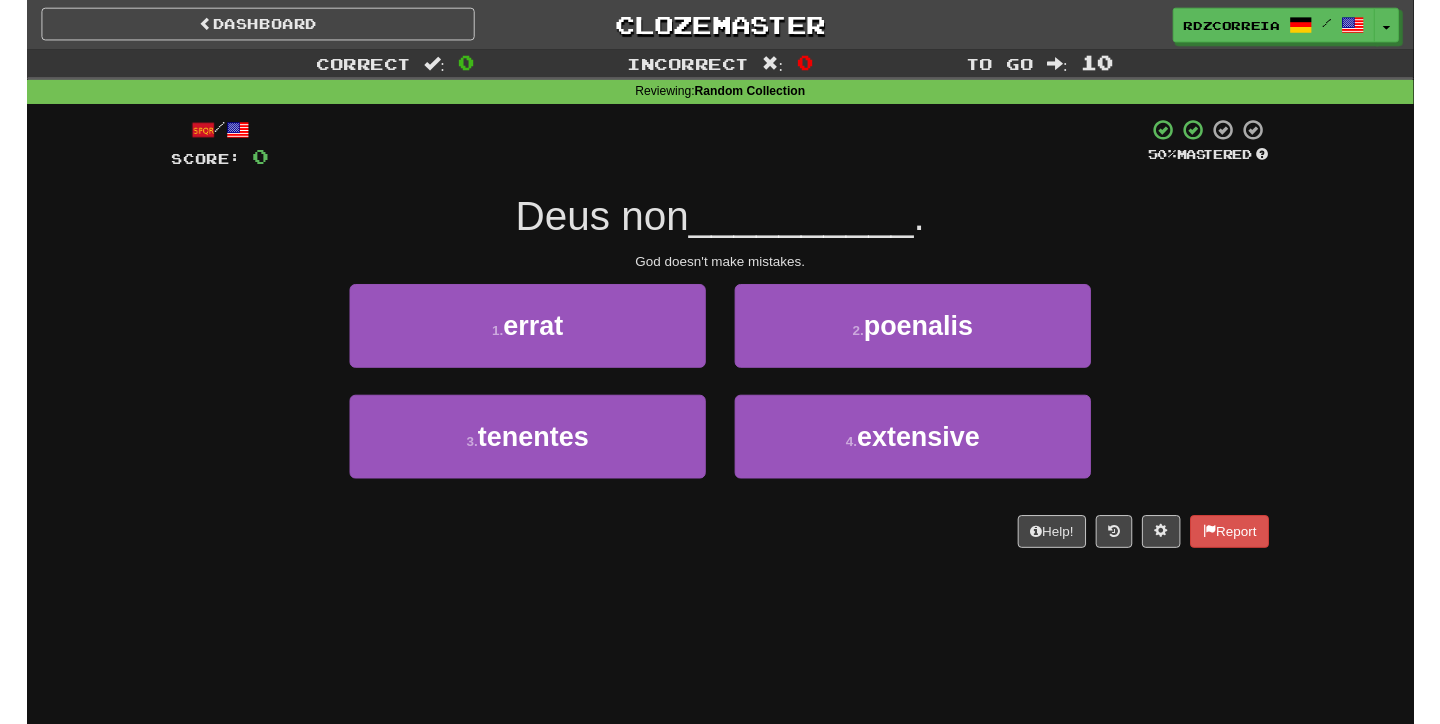 scroll, scrollTop: 0, scrollLeft: 0, axis: both 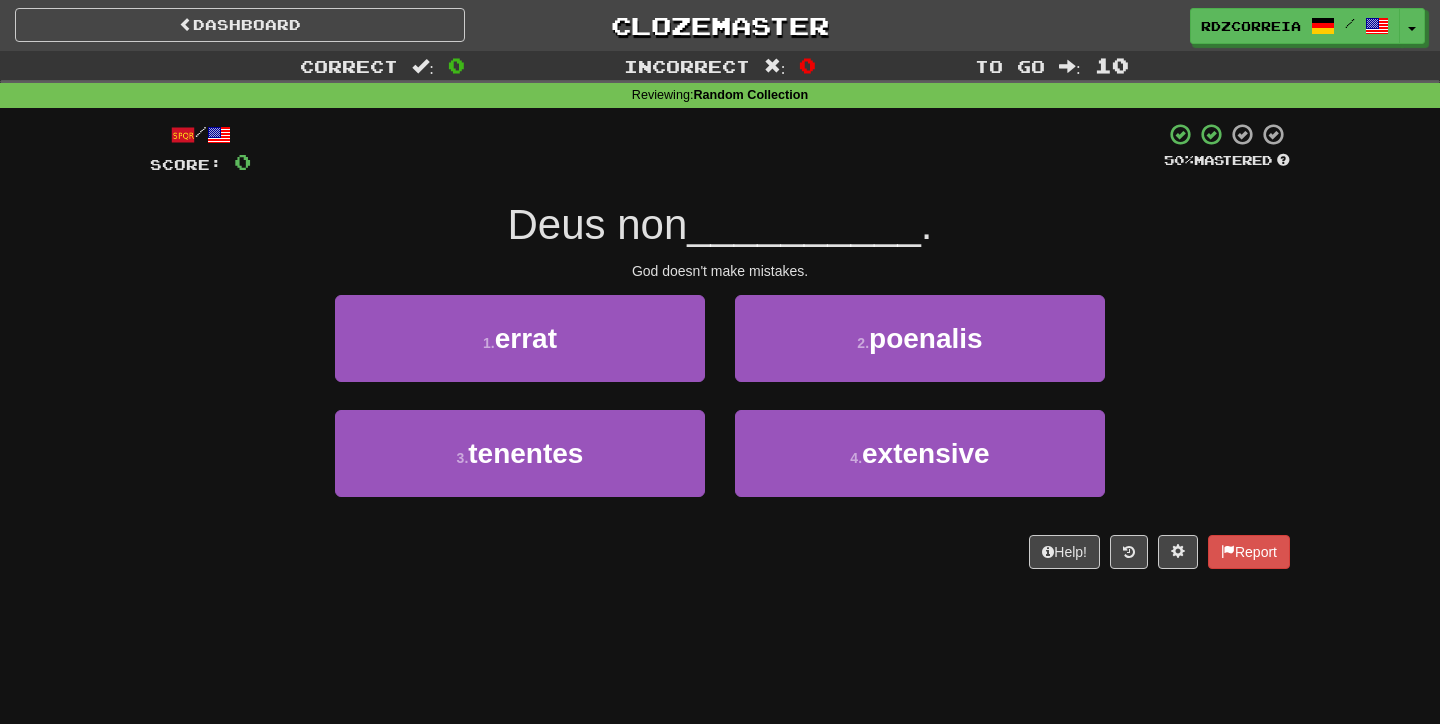 click on "1 .  errat" at bounding box center (520, 338) 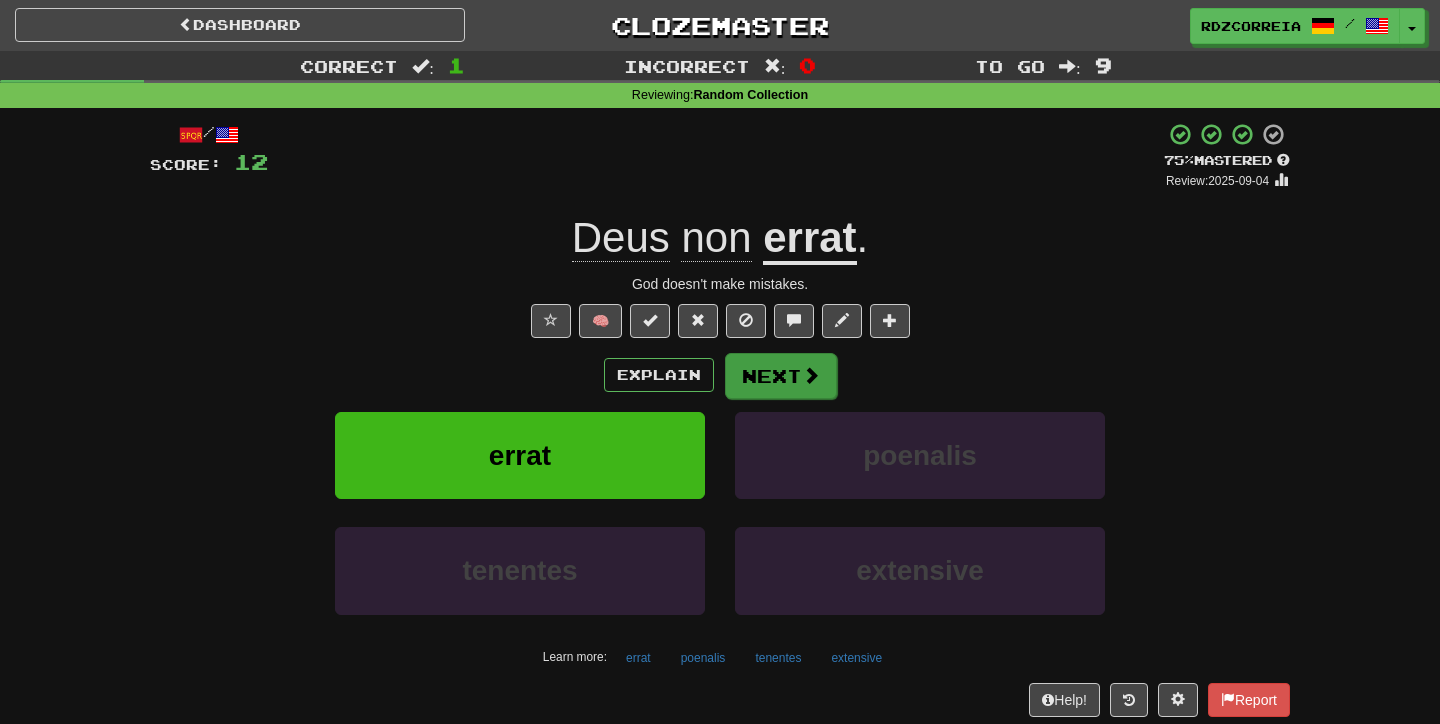 click on "Next" at bounding box center [781, 376] 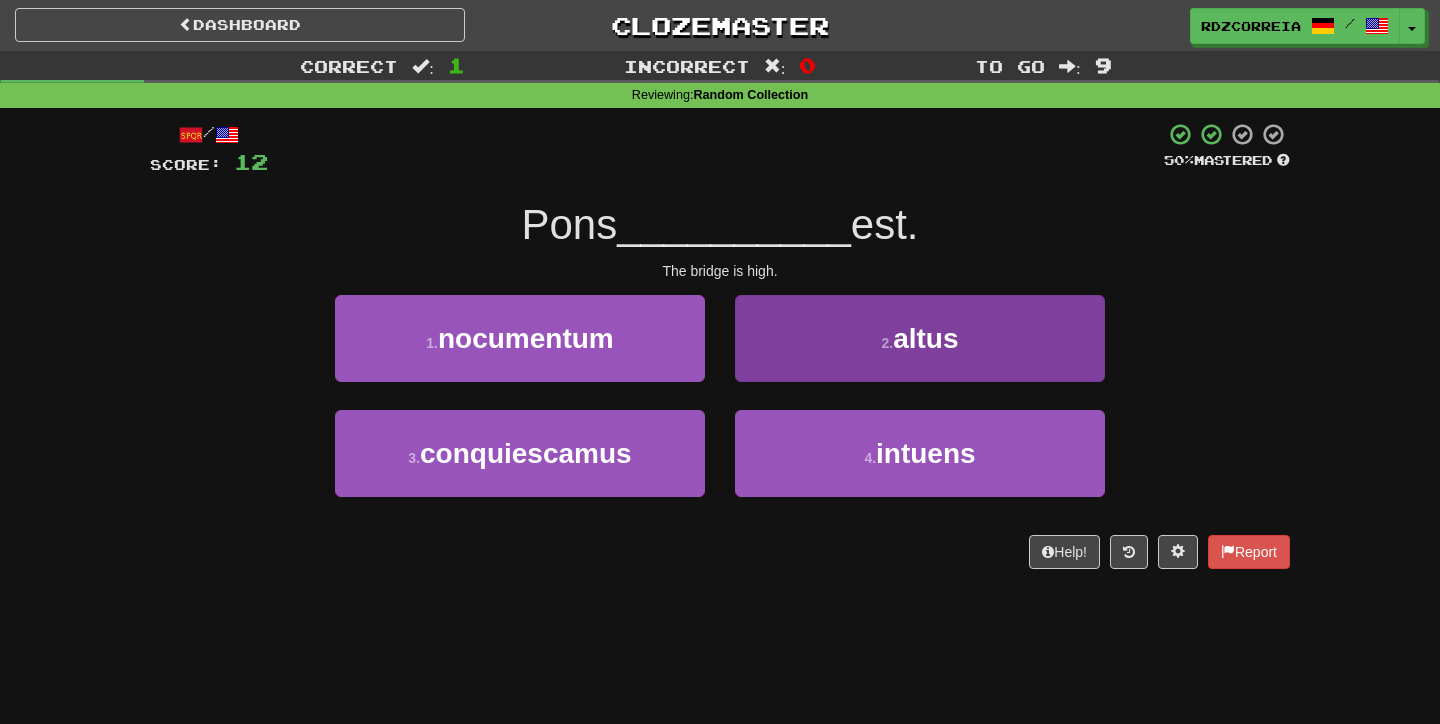 click on "2 .  altus" at bounding box center [920, 338] 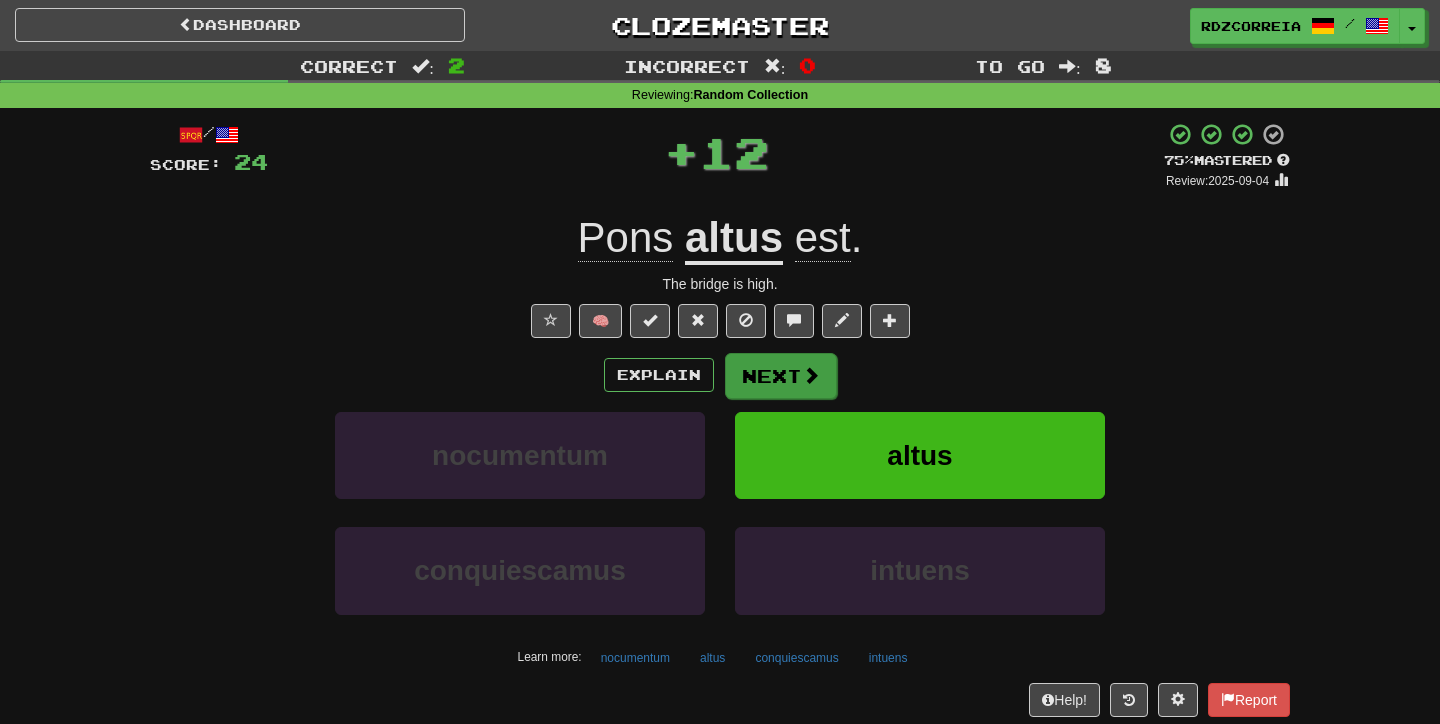click on "Next" at bounding box center (781, 376) 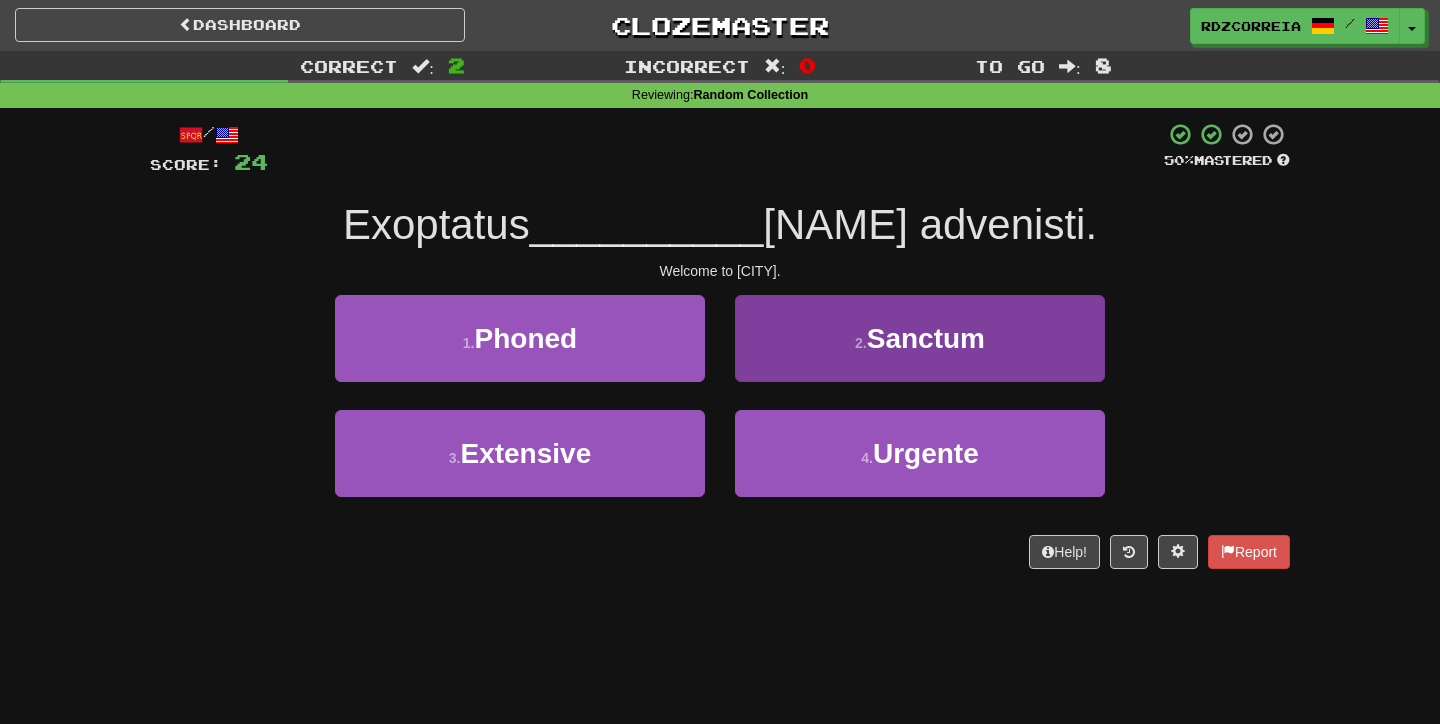 click on "2 .  Sanctum" at bounding box center (920, 338) 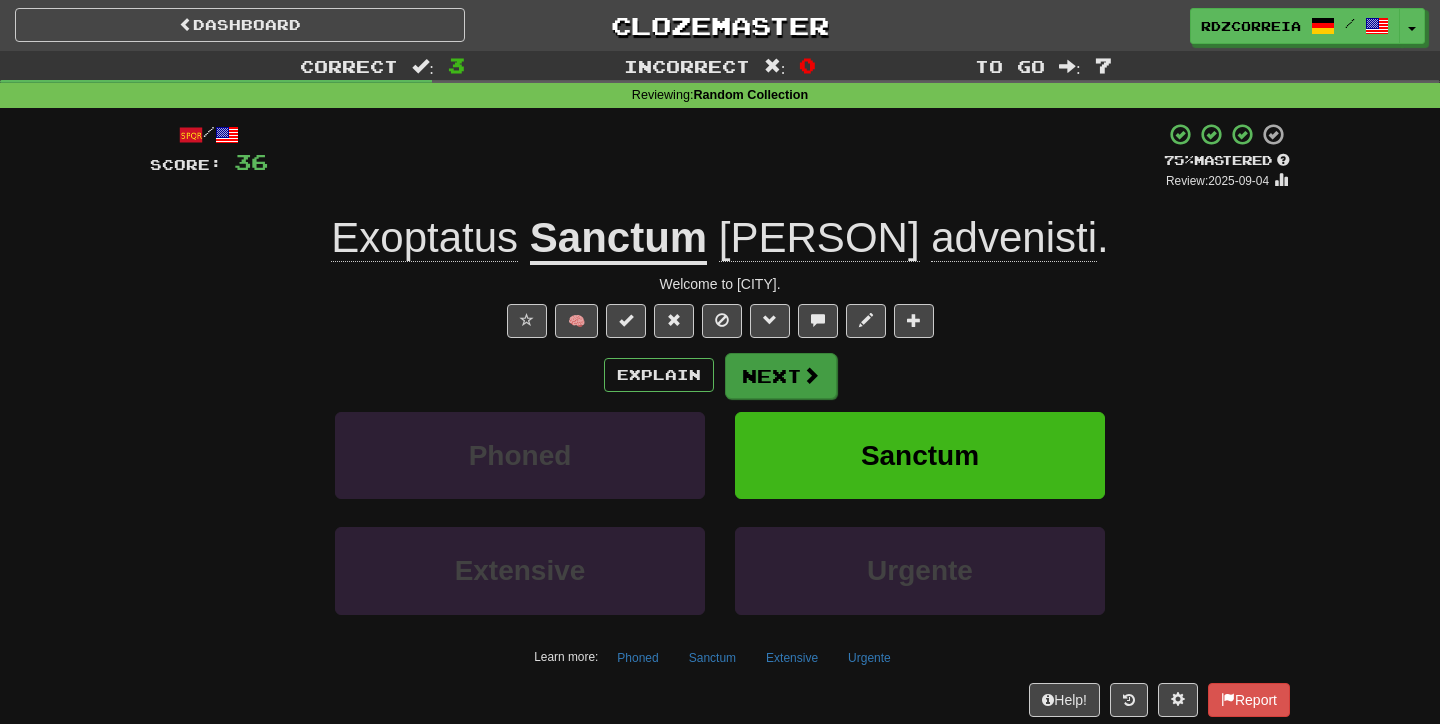 click on "Next" at bounding box center (781, 376) 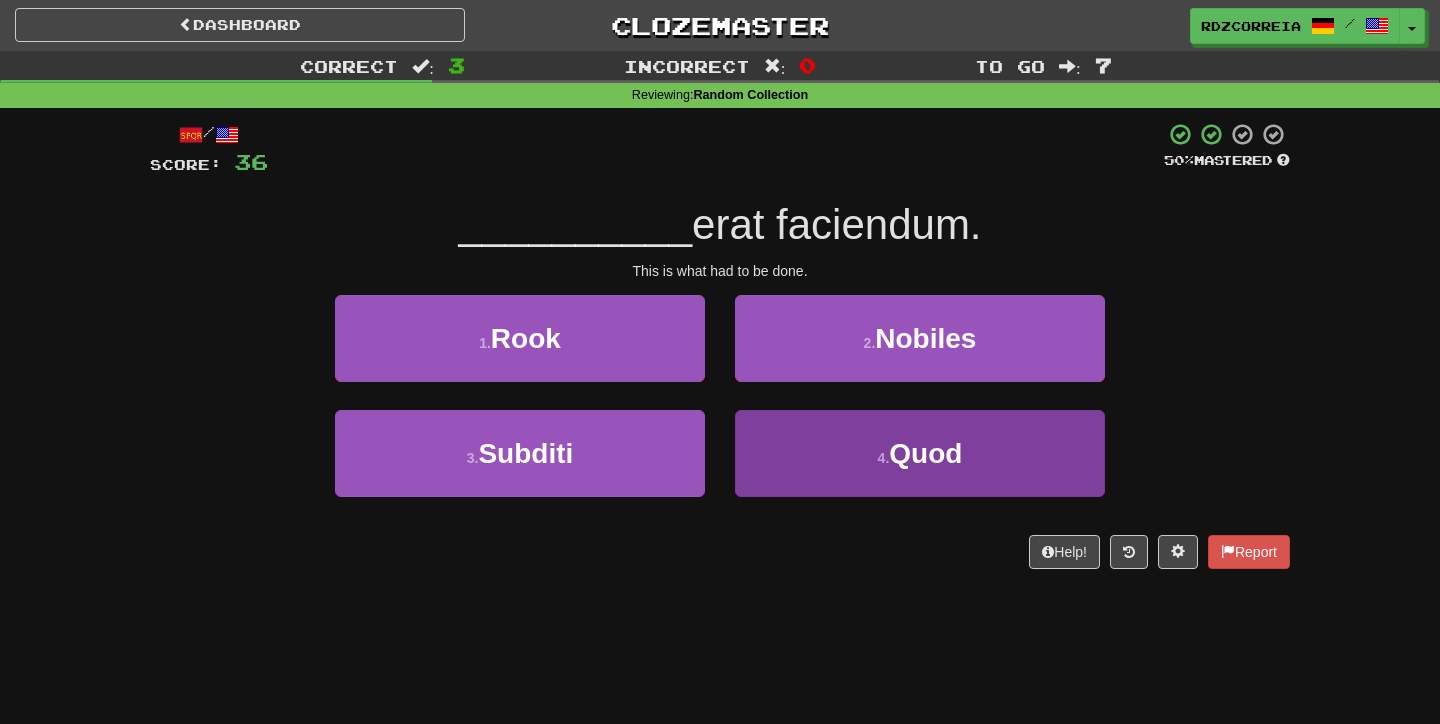 click on "4 .  Quod" at bounding box center (920, 453) 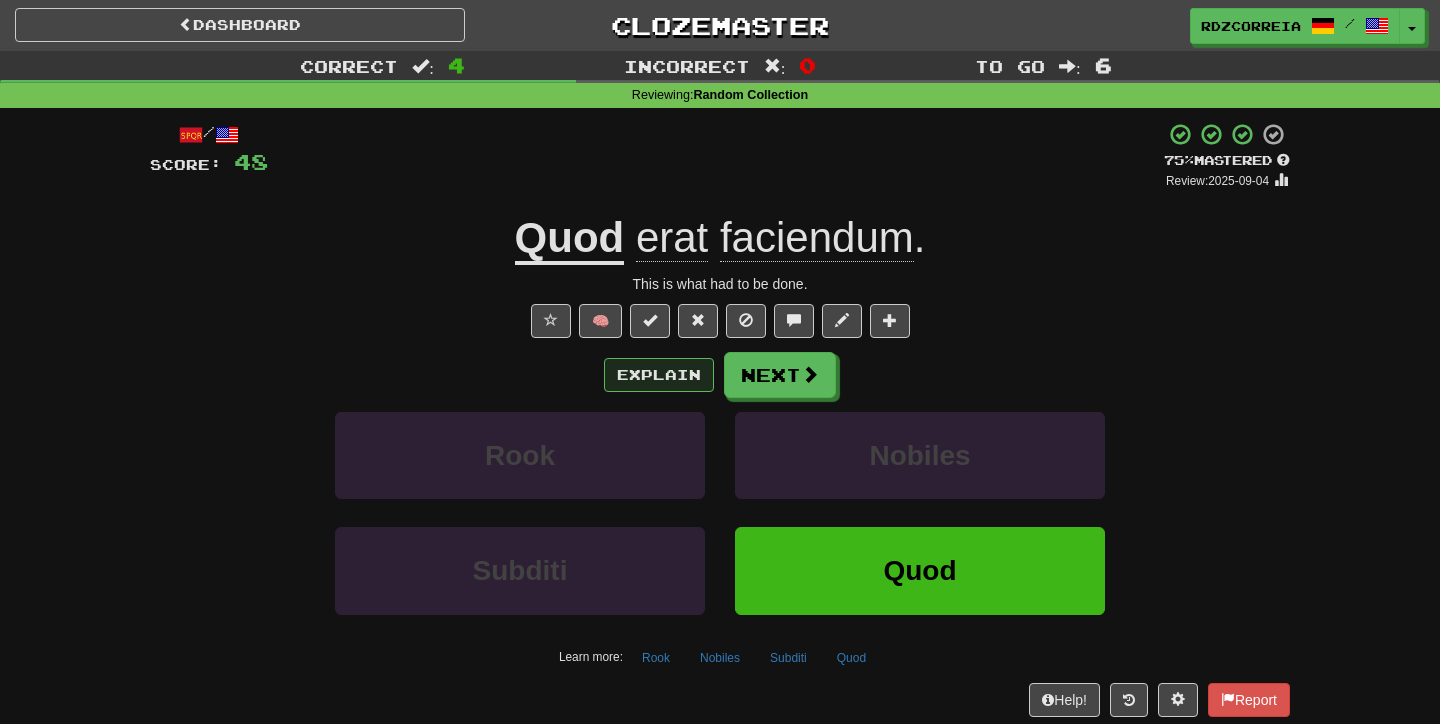 click on "Explain" at bounding box center (659, 375) 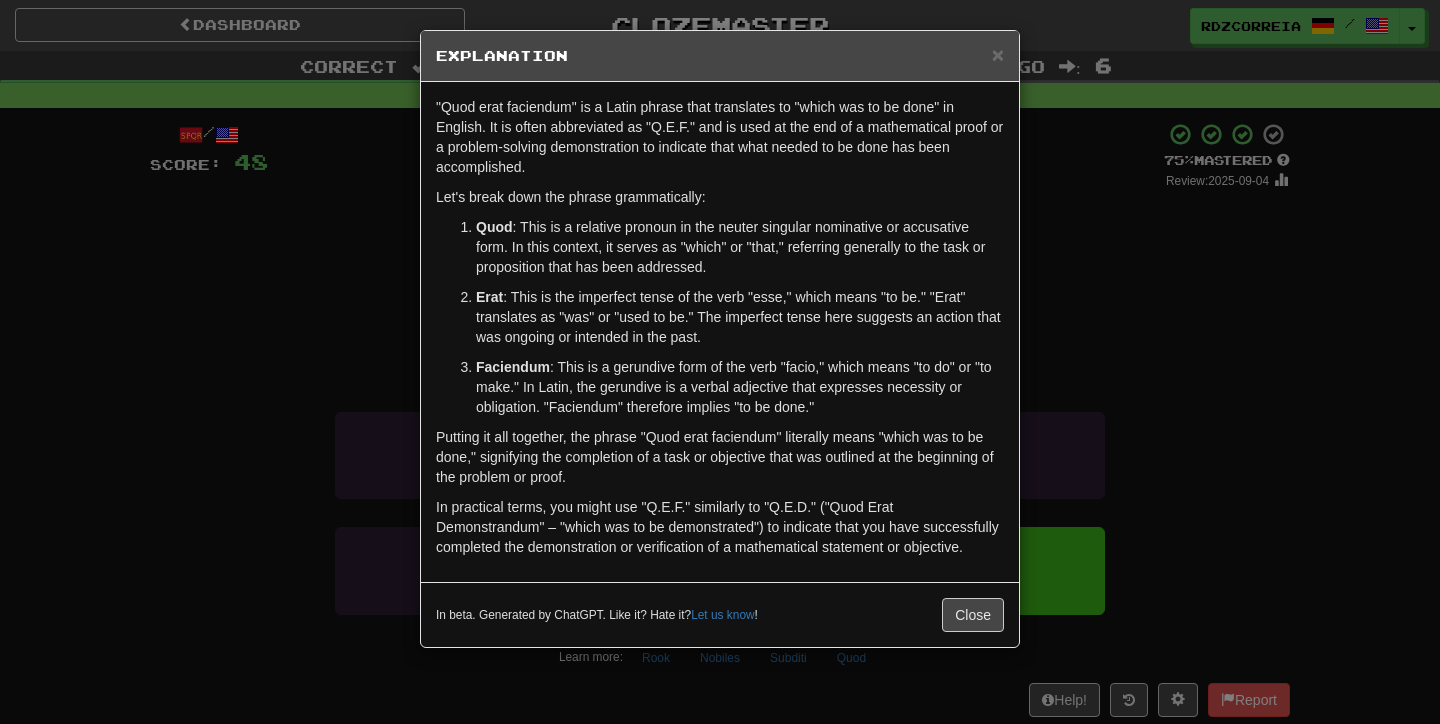 click on "× Explanation "Quod erat faciendum" is a Latin phrase that translates to "which was to be done" in English. It is often abbreviated as "Q.E.F." and is used at the end of a mathematical proof or a problem-solving demonstration to indicate that what needed to be done has been accomplished.
Let's break down the phrase grammatically:
Quod : This is a relative pronoun in the neuter singular nominative or accusative form. In this context, it serves as "which" or "that," referring generally to the task or proposition that has been addressed.
Erat : This is the imperfect tense of the verb "esse," which means "to be." "Erat" translates as "was" or "used to be." The imperfect tense here suggests an action that was ongoing or intended in the past.
Faciendum : This is a gerundive form of the verb "facio," which means "to do" or "to make." In Latin, the gerundive is a verbal adjective that expresses necessity or obligation. "Faciendum" therefore implies "to be done."
Let us know ! Close" at bounding box center (720, 362) 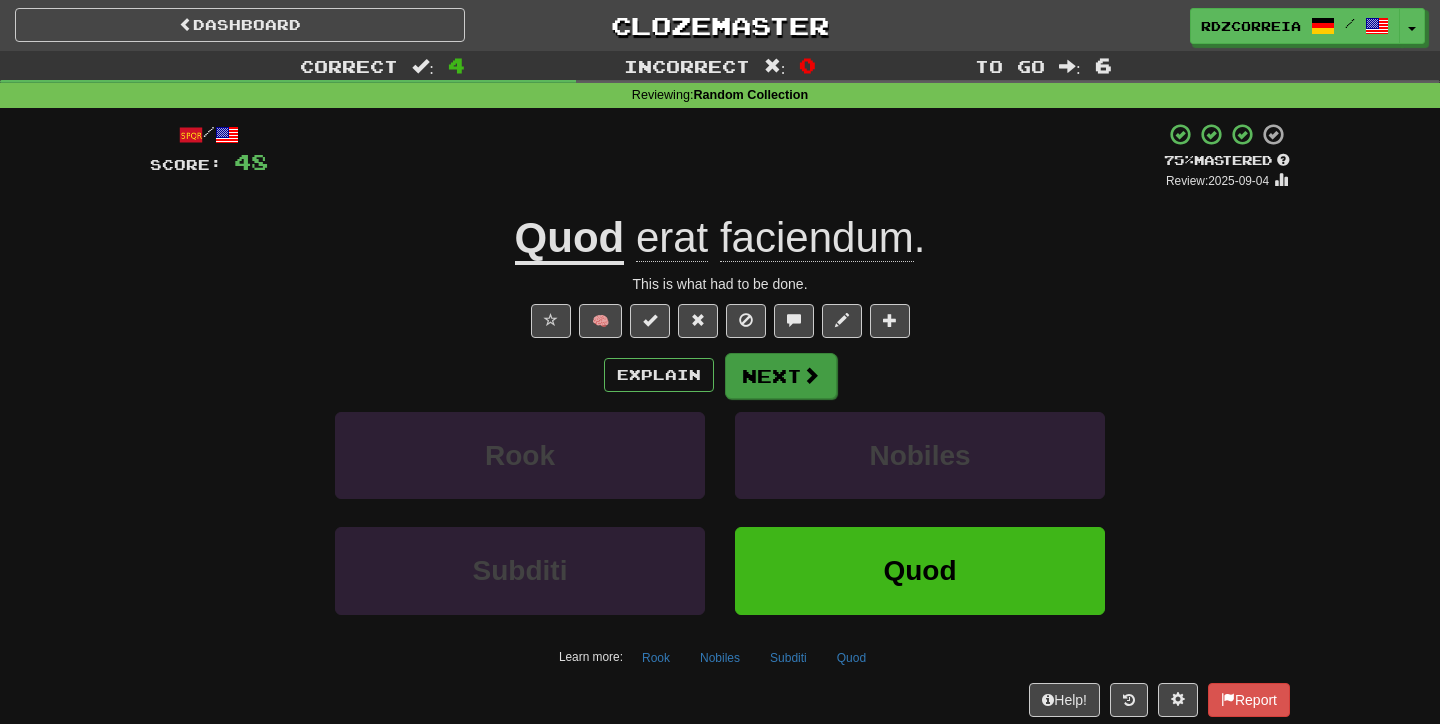 click on "Next" at bounding box center (781, 376) 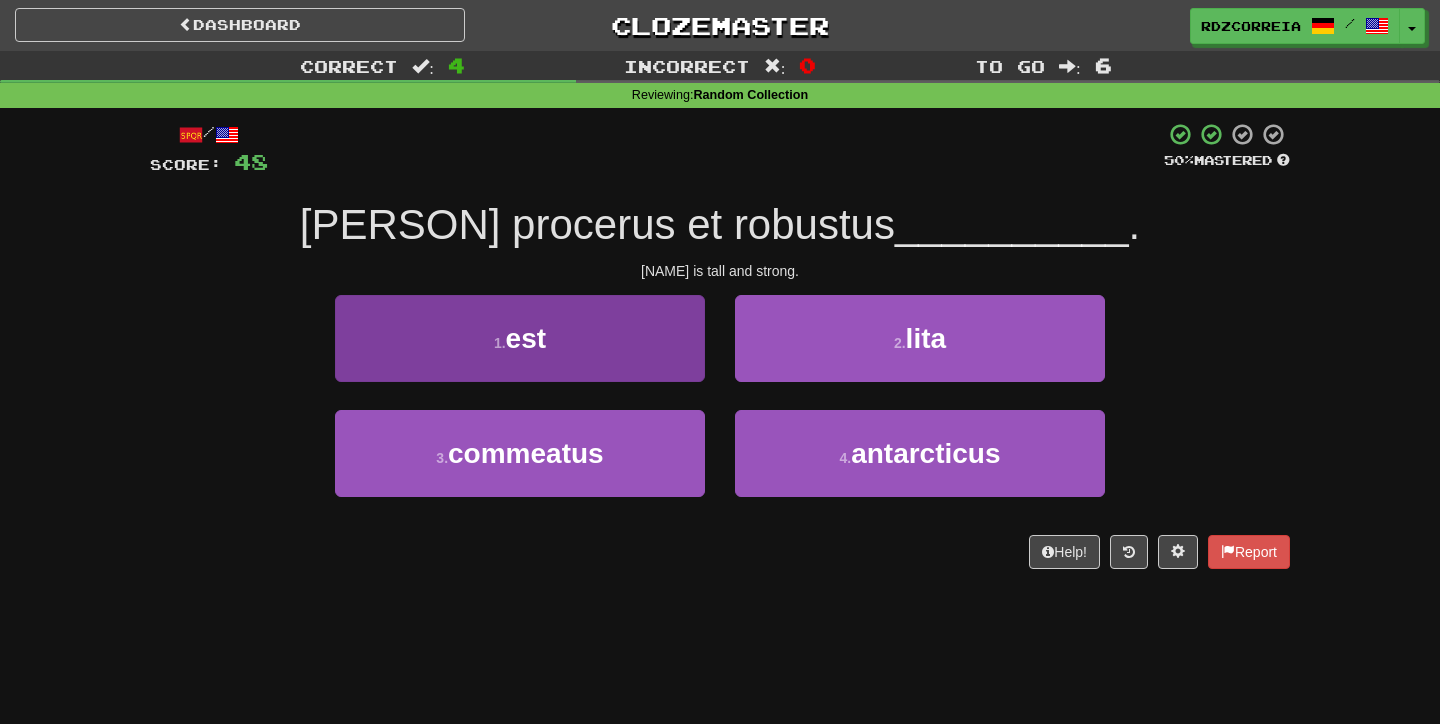 click on "1 .  est" at bounding box center (520, 338) 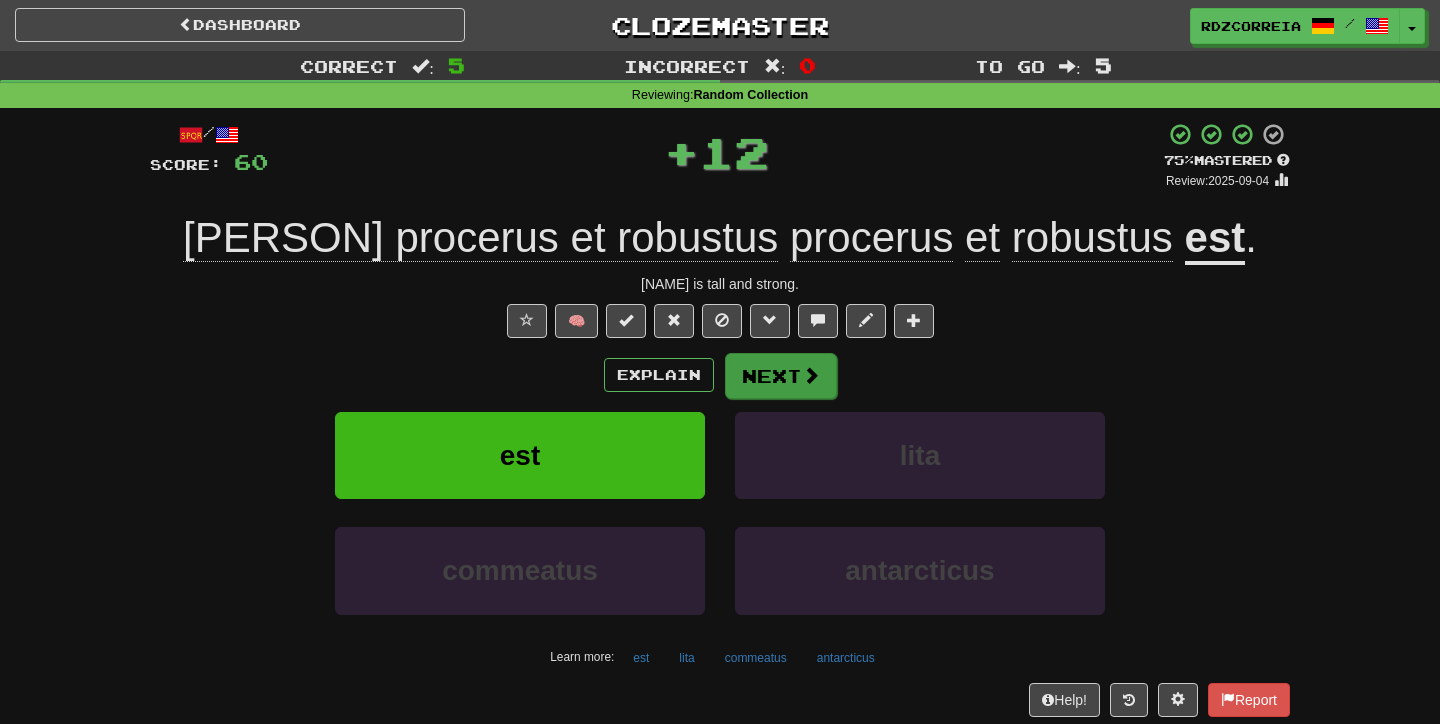 click on "Next" at bounding box center (781, 376) 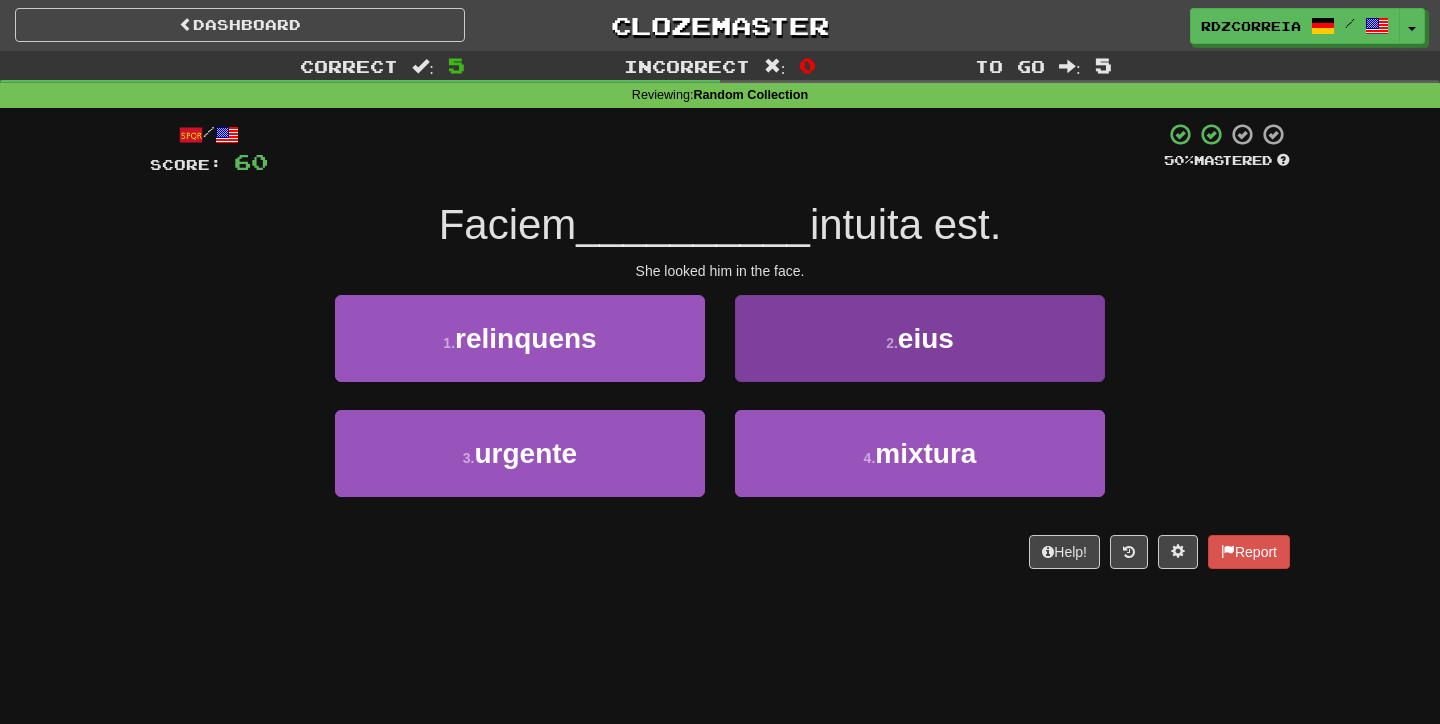 click on "2 .  eius" at bounding box center (920, 338) 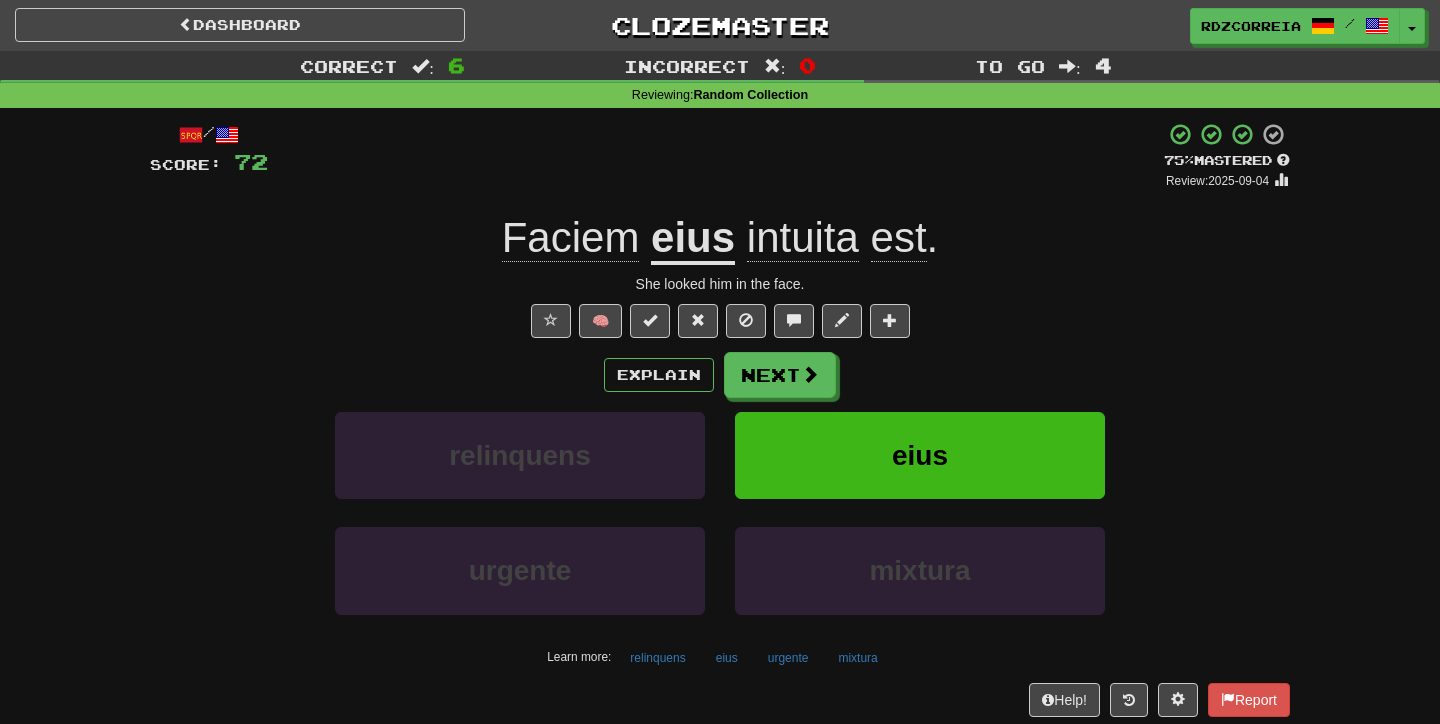click on "intuita" at bounding box center (803, 238) 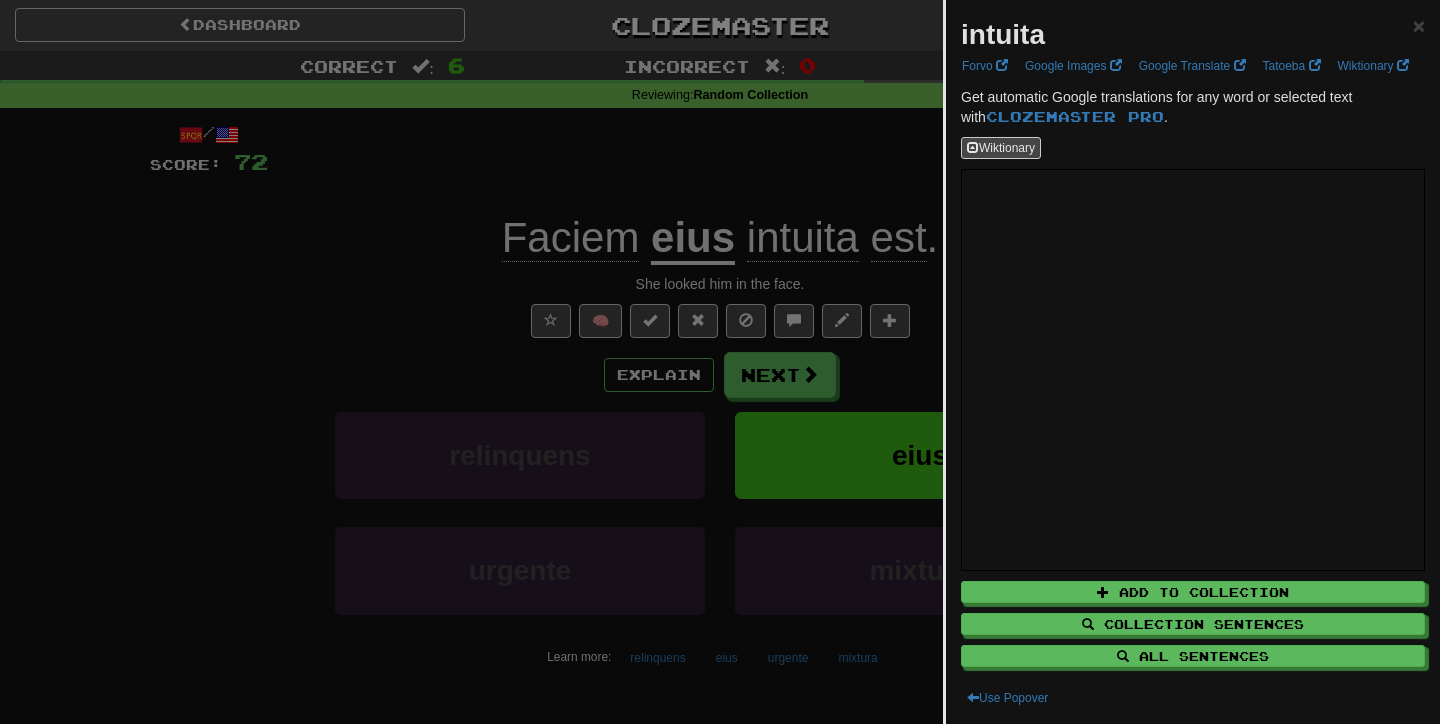 click at bounding box center (720, 362) 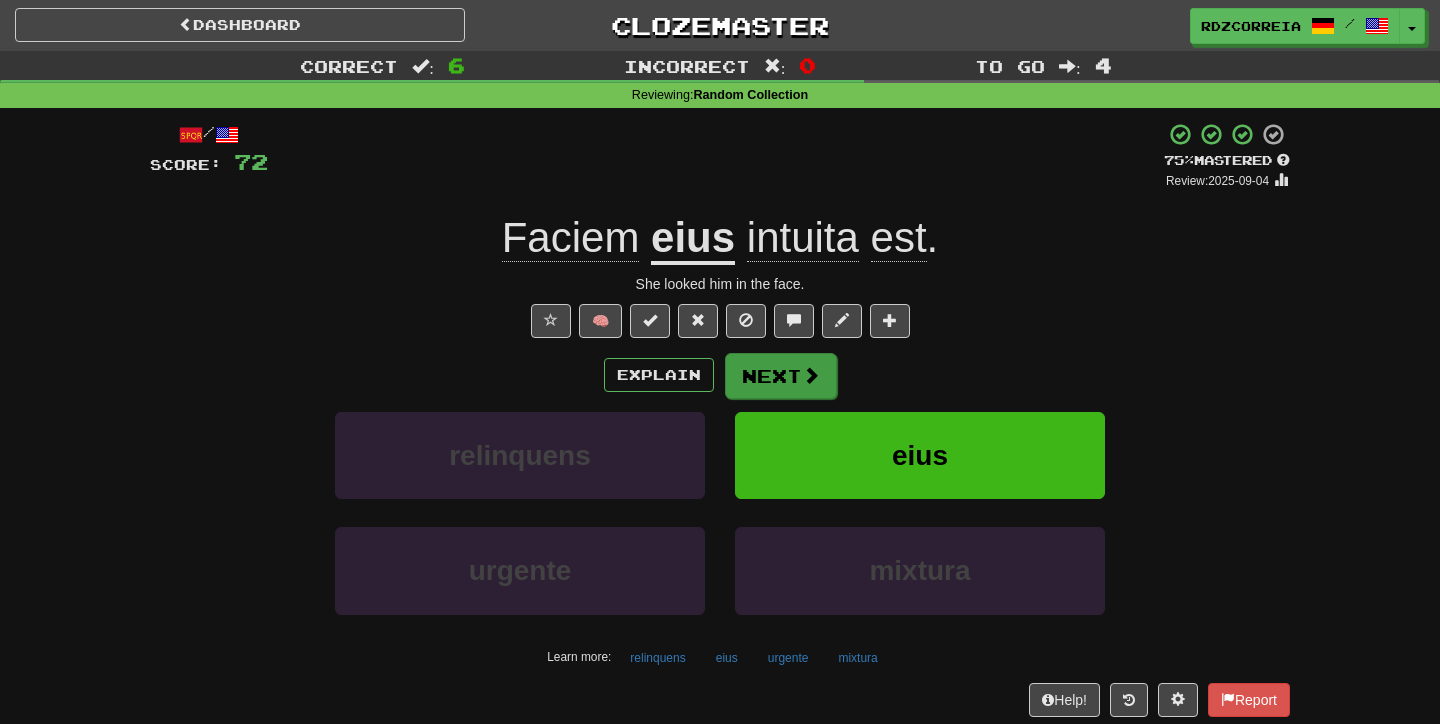 click on "Next" at bounding box center (781, 376) 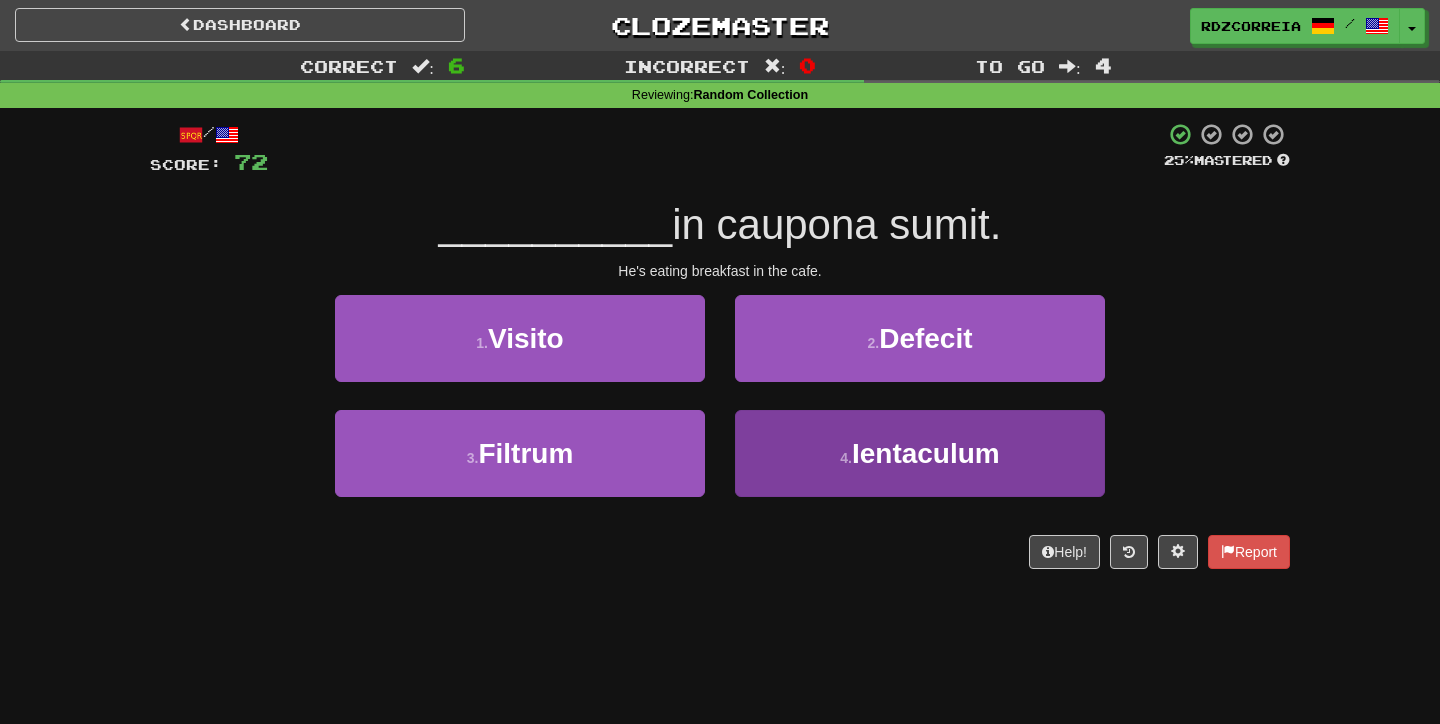 click on "Ientaculum" at bounding box center (926, 453) 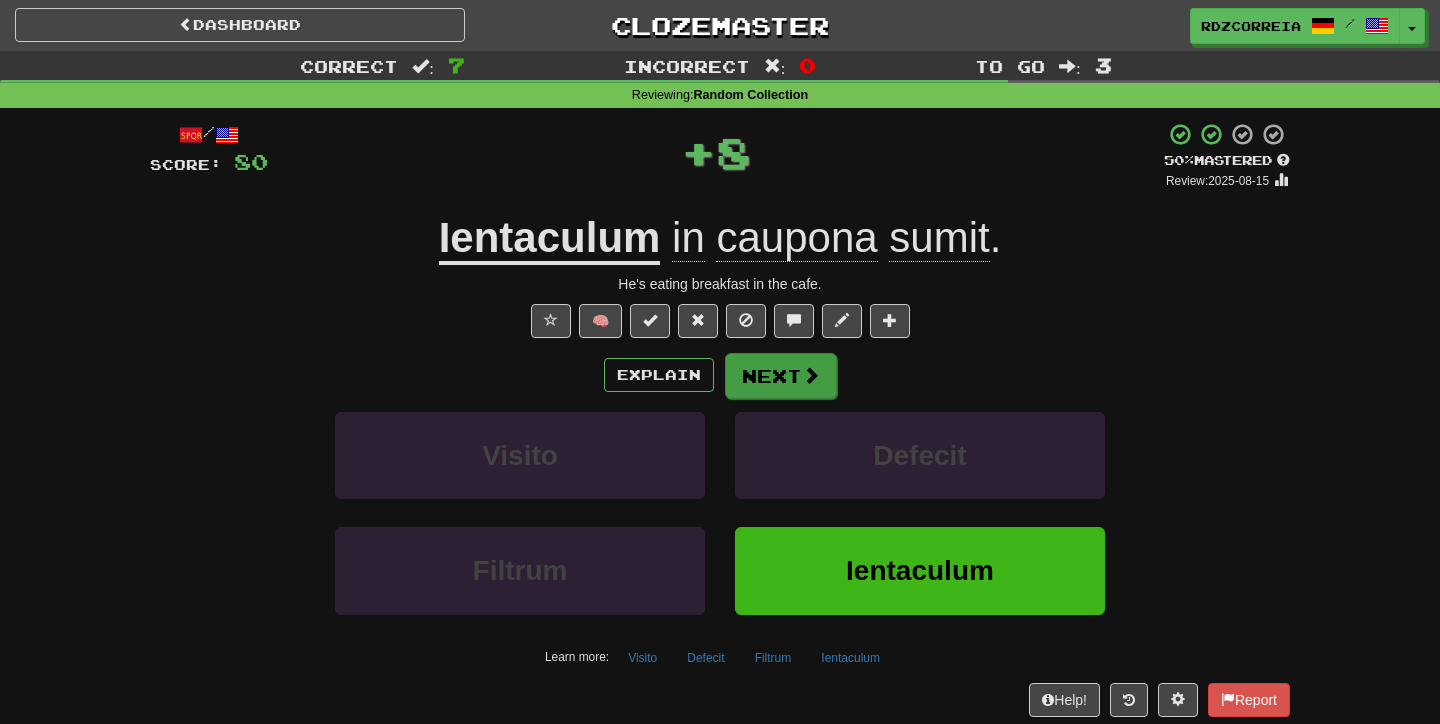 click on "Next" at bounding box center [781, 376] 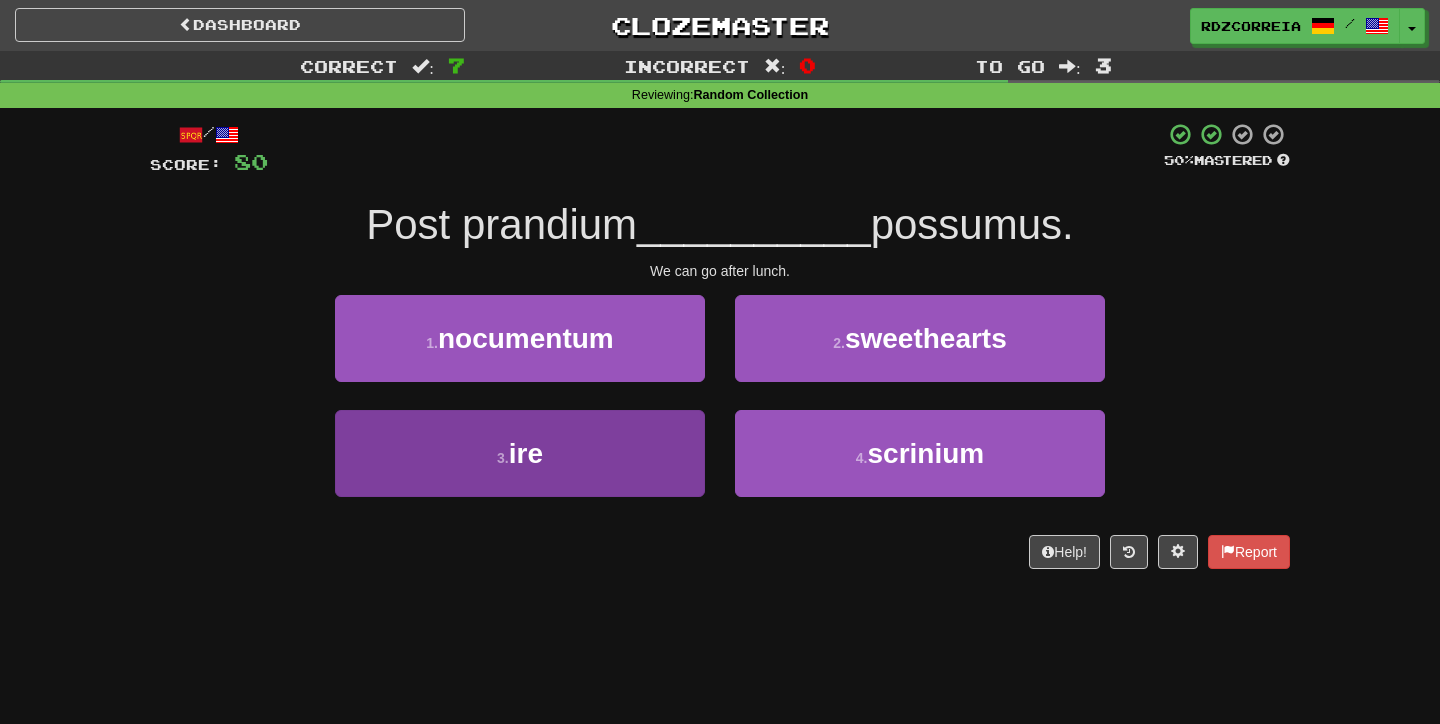 click on "3 .  ire" at bounding box center [520, 453] 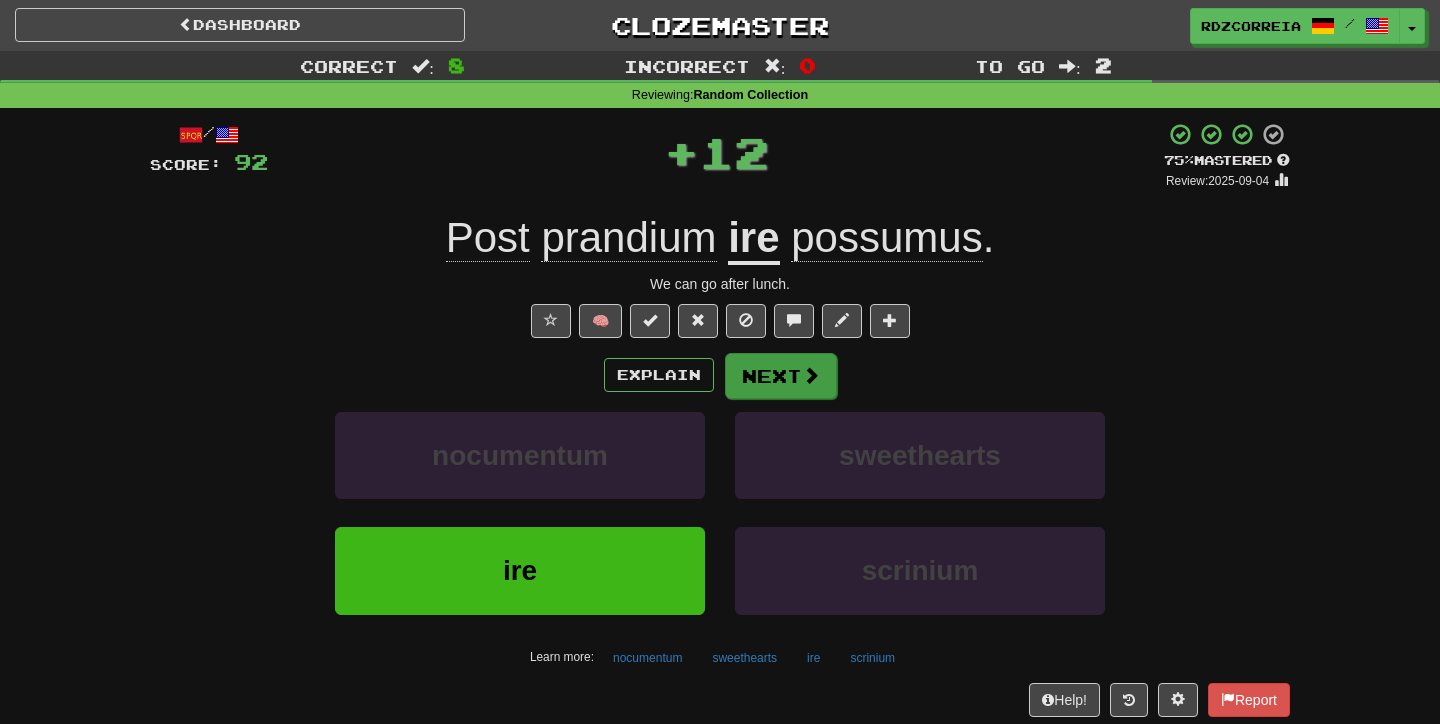click on "Next" at bounding box center [781, 376] 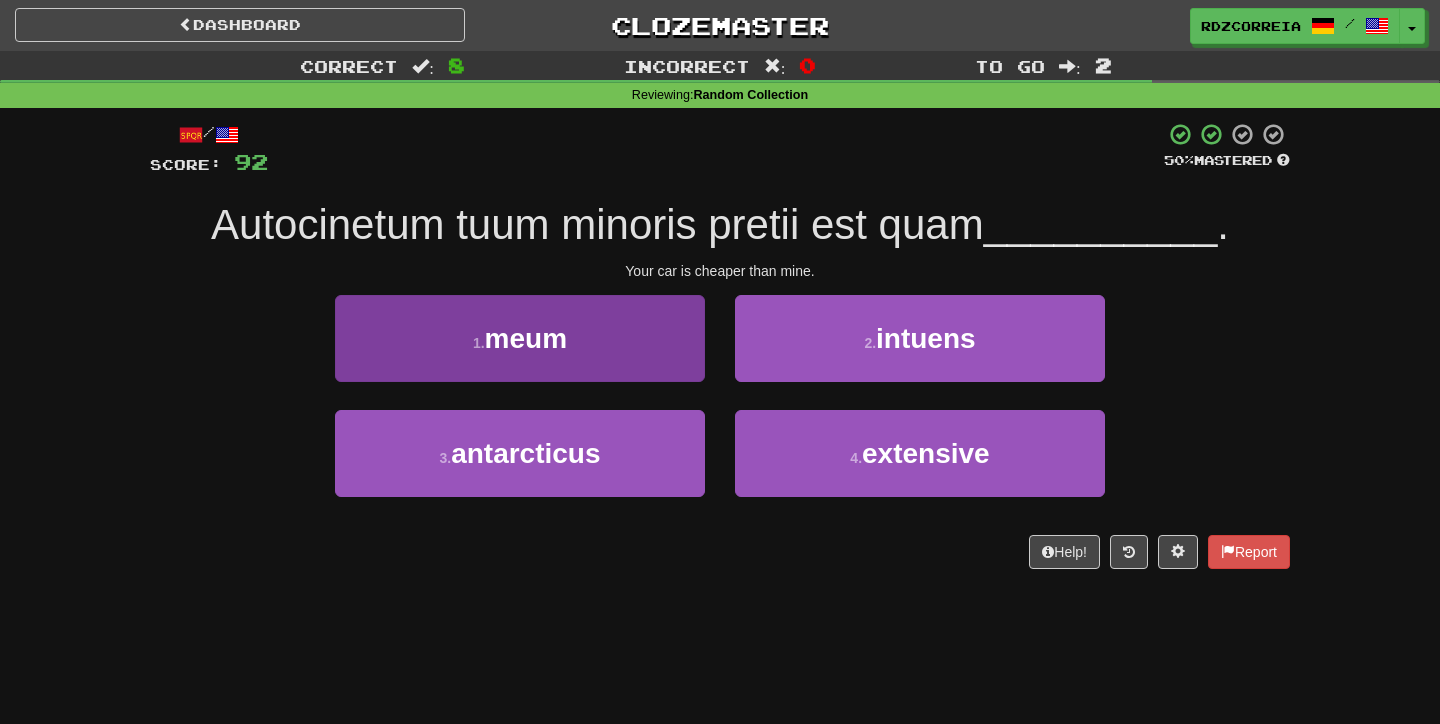 click on "1 .  meum" at bounding box center [520, 338] 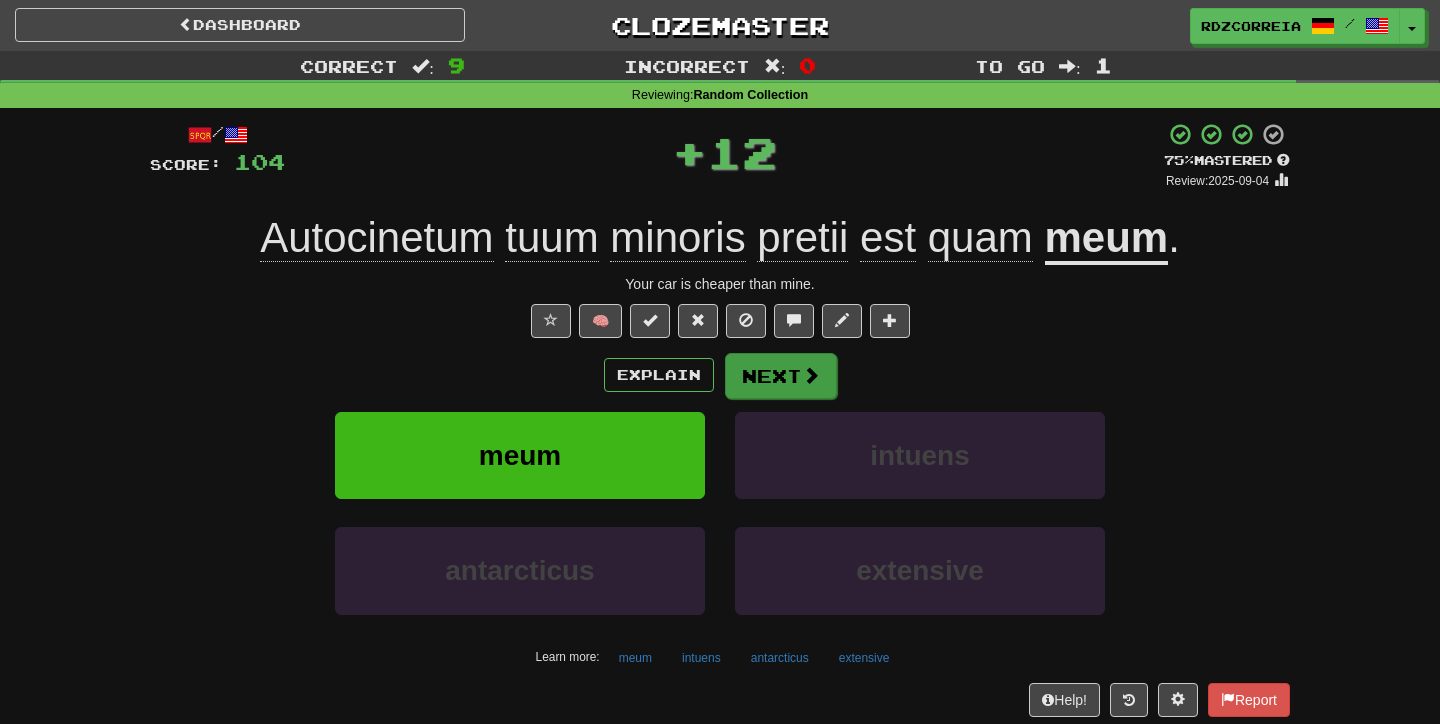 click on "Next" at bounding box center [781, 376] 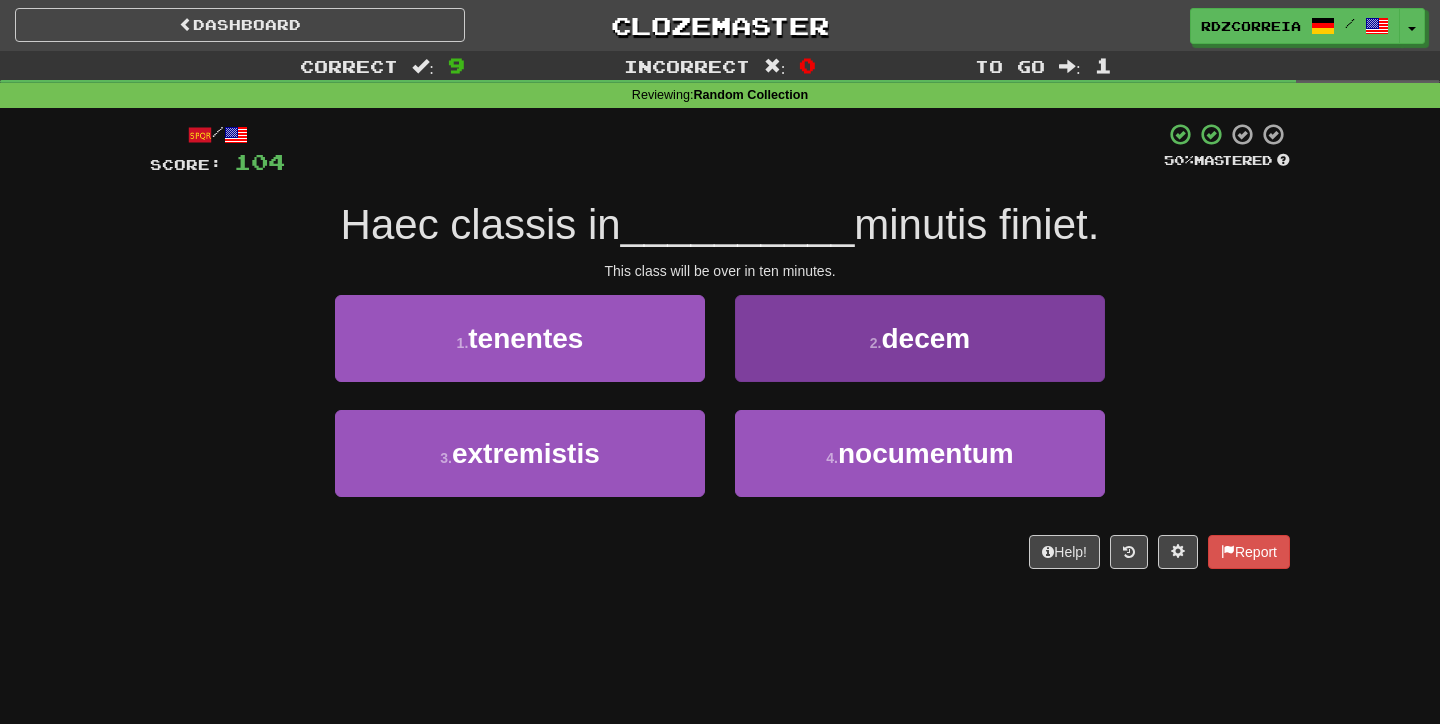 click on "2 .  decem" at bounding box center (920, 338) 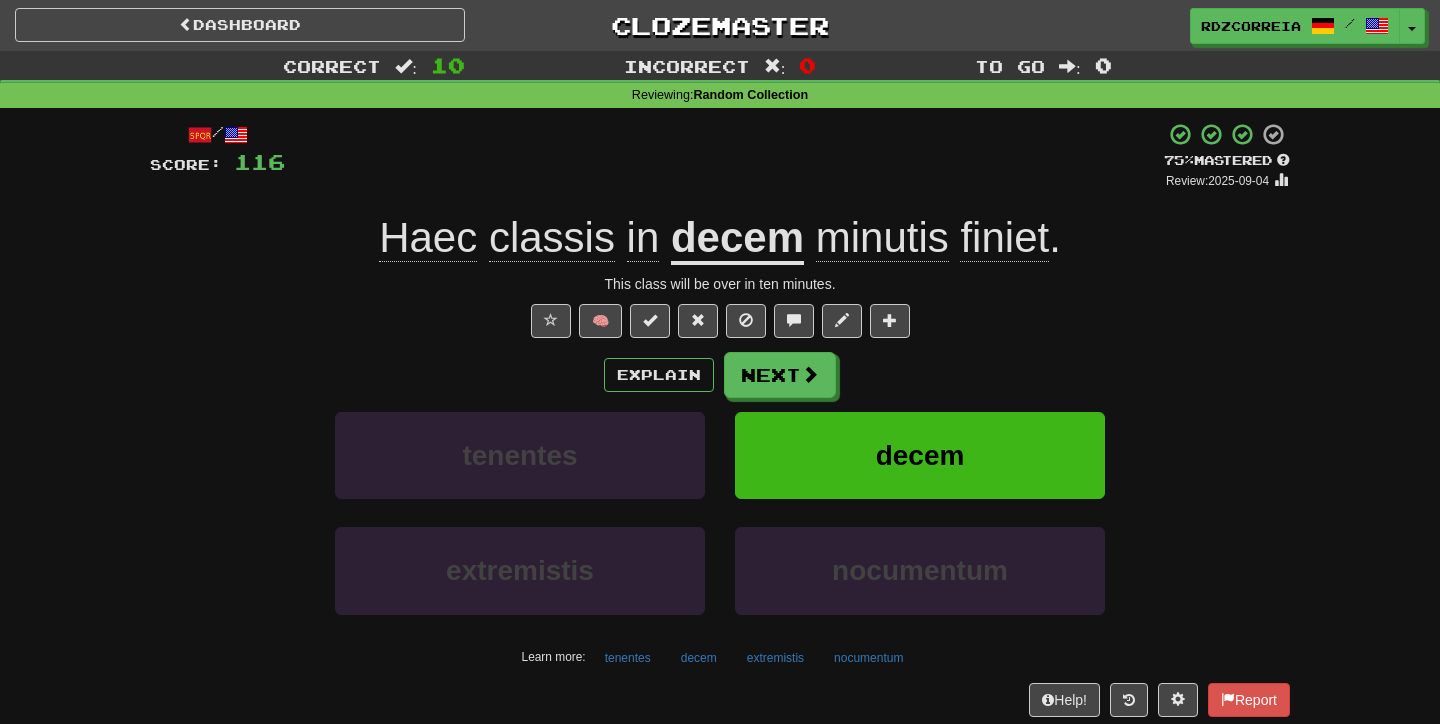 click on "finiet" at bounding box center (1004, 238) 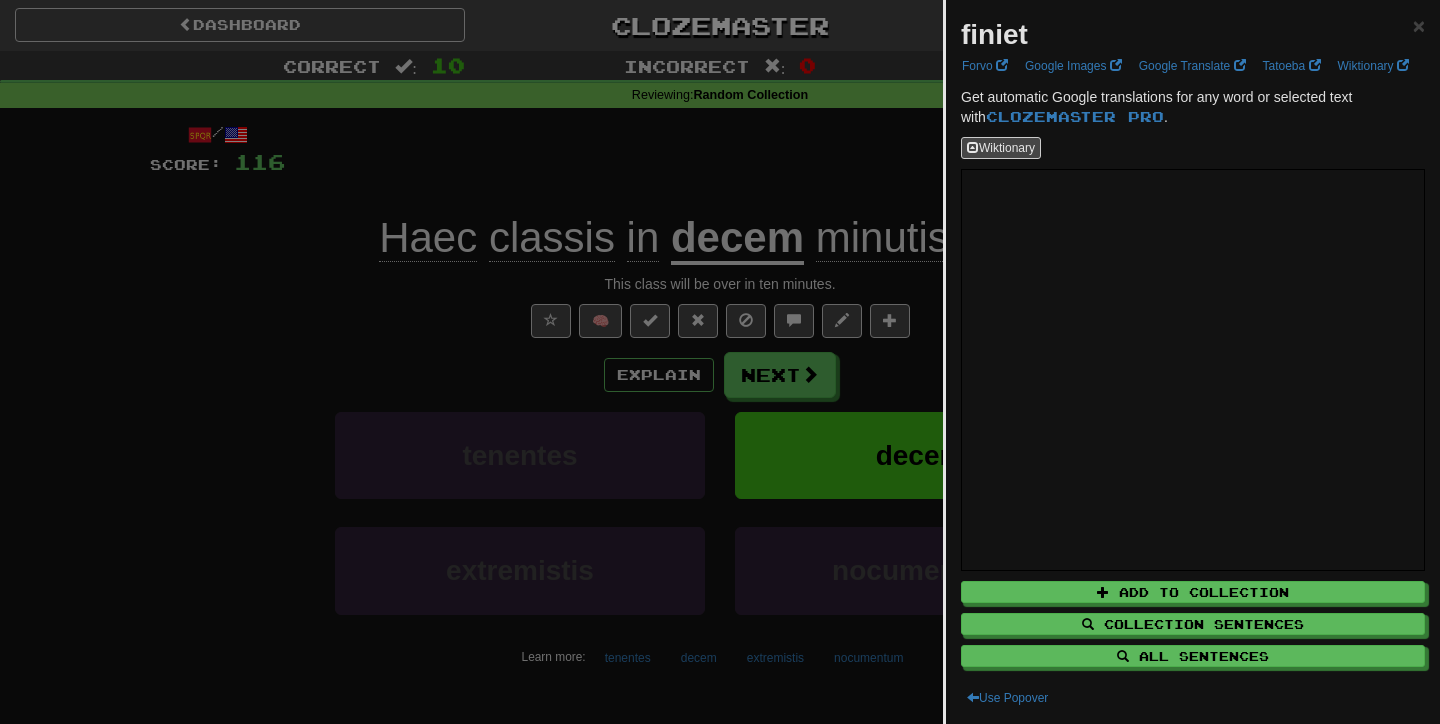 click at bounding box center [720, 362] 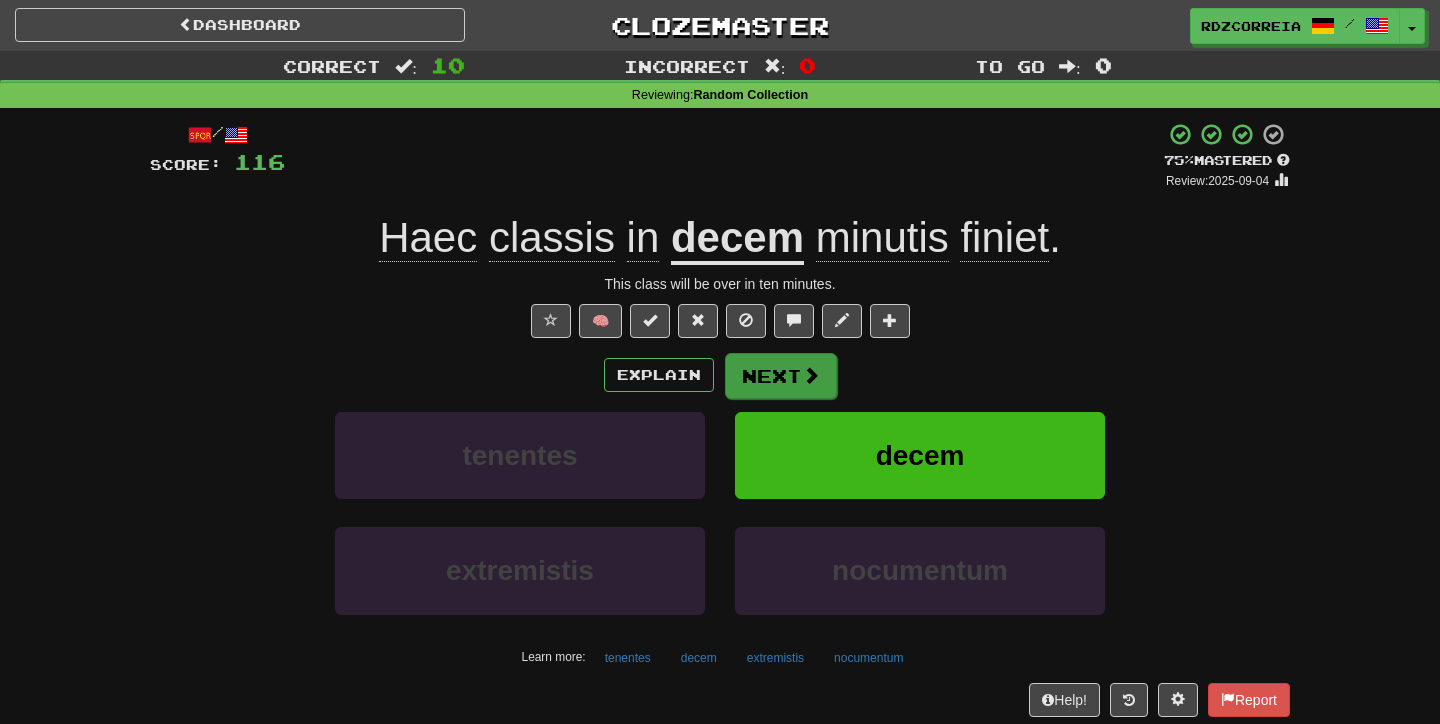 click on "Next" at bounding box center [781, 376] 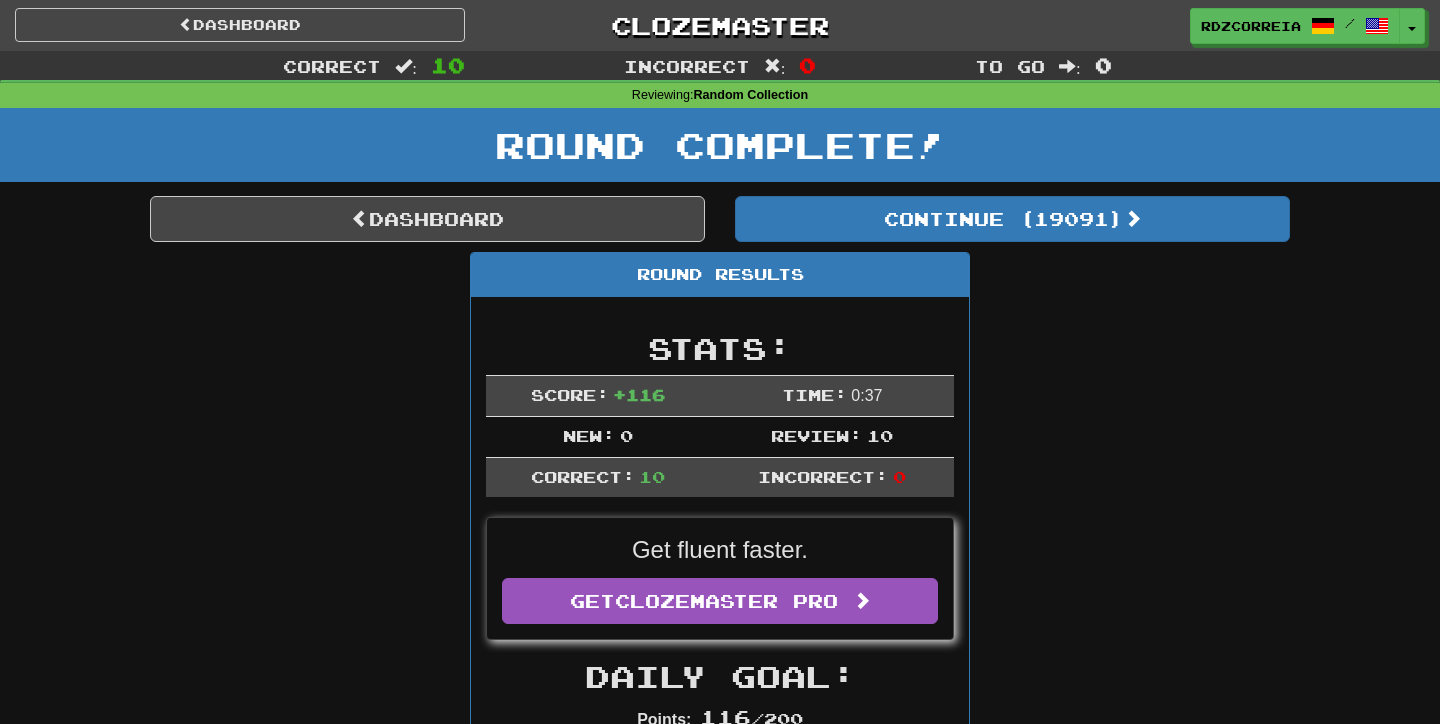 click on "Dashboard Continue ( [NUMBER] ) Round Results Stats: Score: + 116 Time: 0 : 37 New: 0 Review: 10 Correct: 10 Incorrect: 0 Get fluent faster. Get Clozemaster Pro Daily Goal: Points: 116 / 200 Time remaining: 4 Hours Progress: Random Collection Playing: 19 935 / 19 935 100% 19935 / 19935 Mastered: 296 / 19 935 1.485% 296 / 300 Ready for Review: 19091 / Level: 115 2941 points to level 116 - keep going! Ranked: 17 th this week ( 8 points to 16 th ) Sentences: Report Deus non errat . God doesn't make mistakes. Report Pons altus est. The bridge is high. Report Exoptatus Sanctum [PERSON] advenisti. Welcome to [CITY]. Report Quod erat faciendum. This is what had to be done. Report Didymus procerus et robustus est . Tom is tall and strong. Report Faciem eius intuita est. She looked him in the face. Report Ientaculum in caupona sumit. He's eating breakfast in the cafe. Report Post prandium ire possumus. We can go after lunch. Report meum . )" at bounding box center (720, 1298) 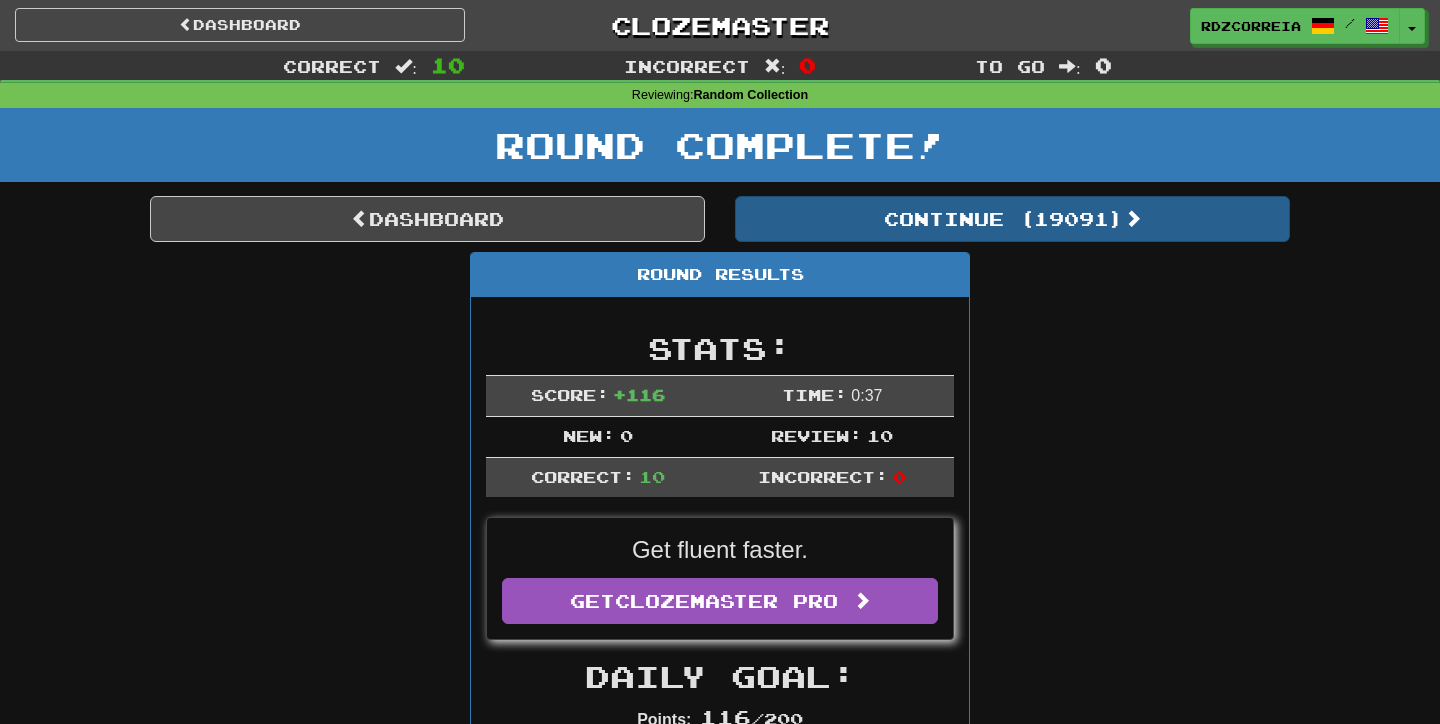 click on "Continue ( [NUMBER] )" at bounding box center (1012, 219) 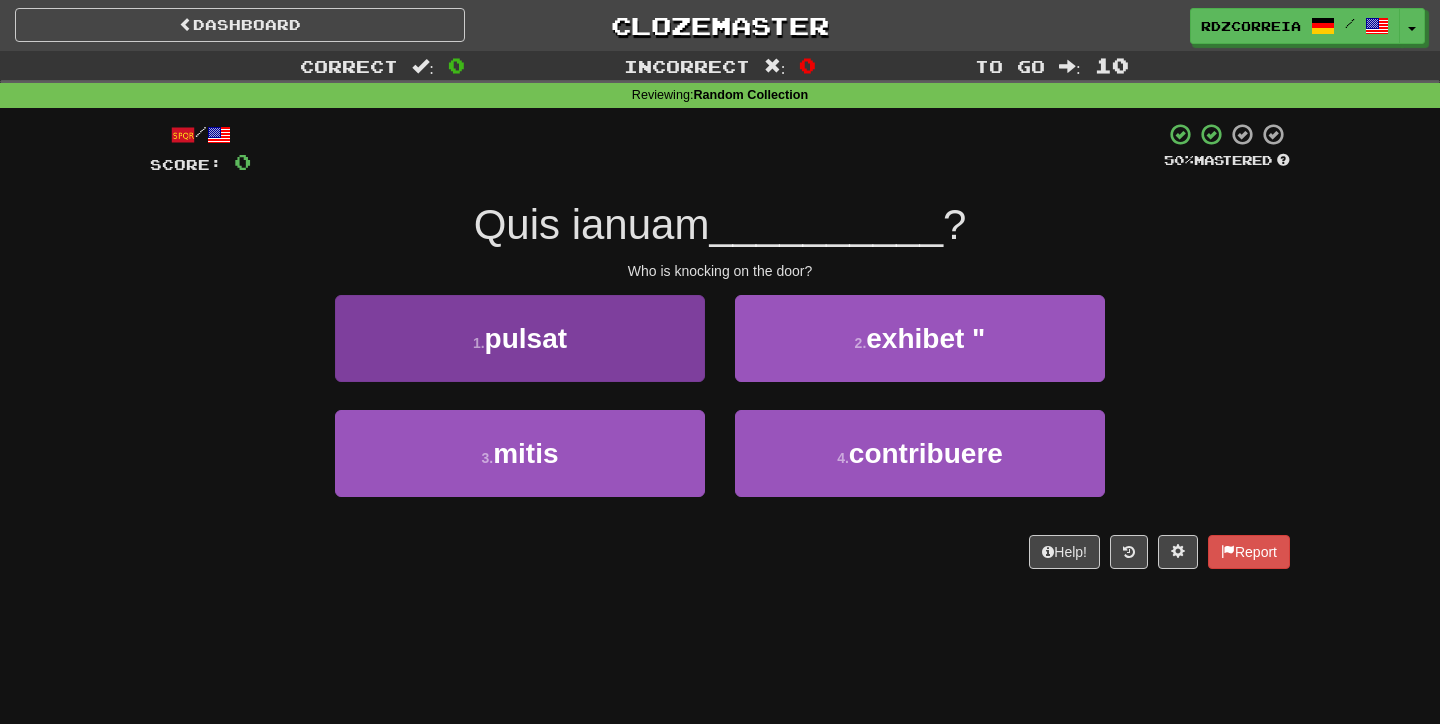 click on "1 .  pulsat" at bounding box center (520, 338) 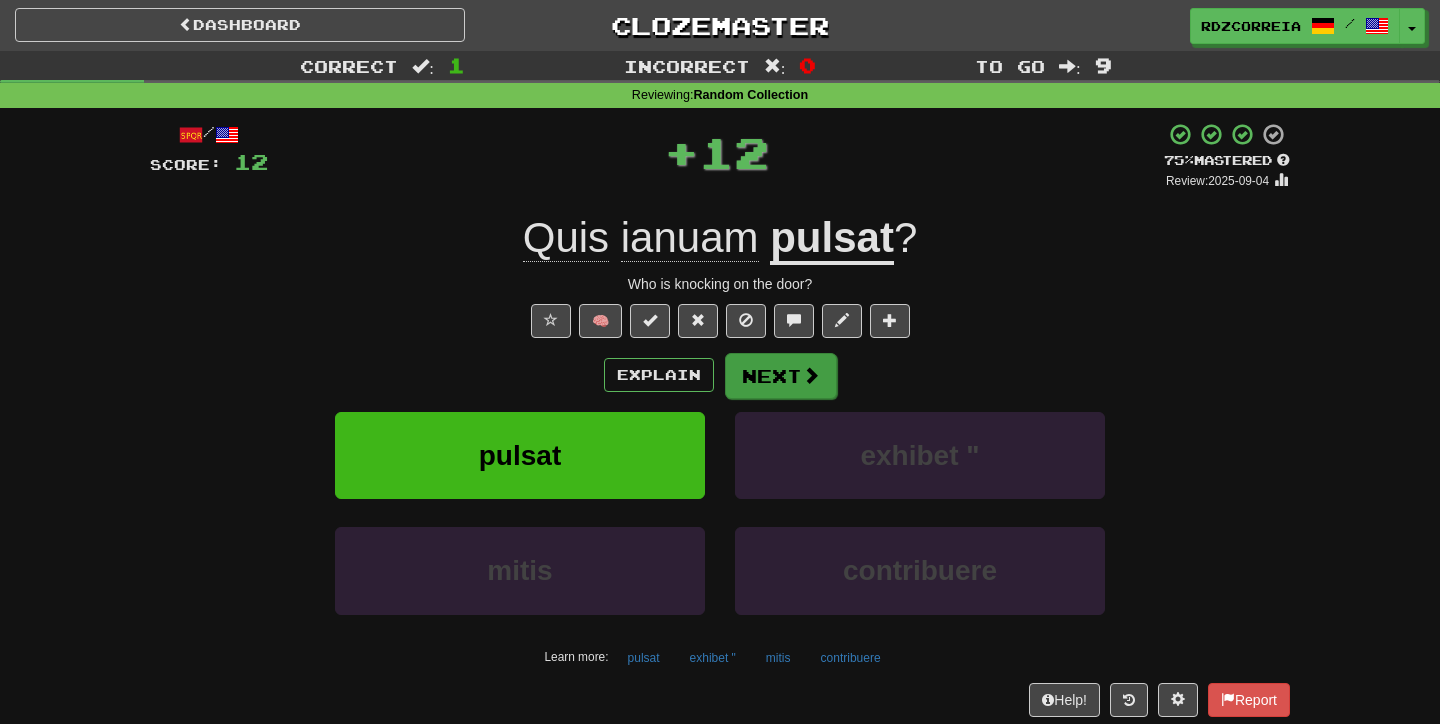 click on "Next" at bounding box center [781, 376] 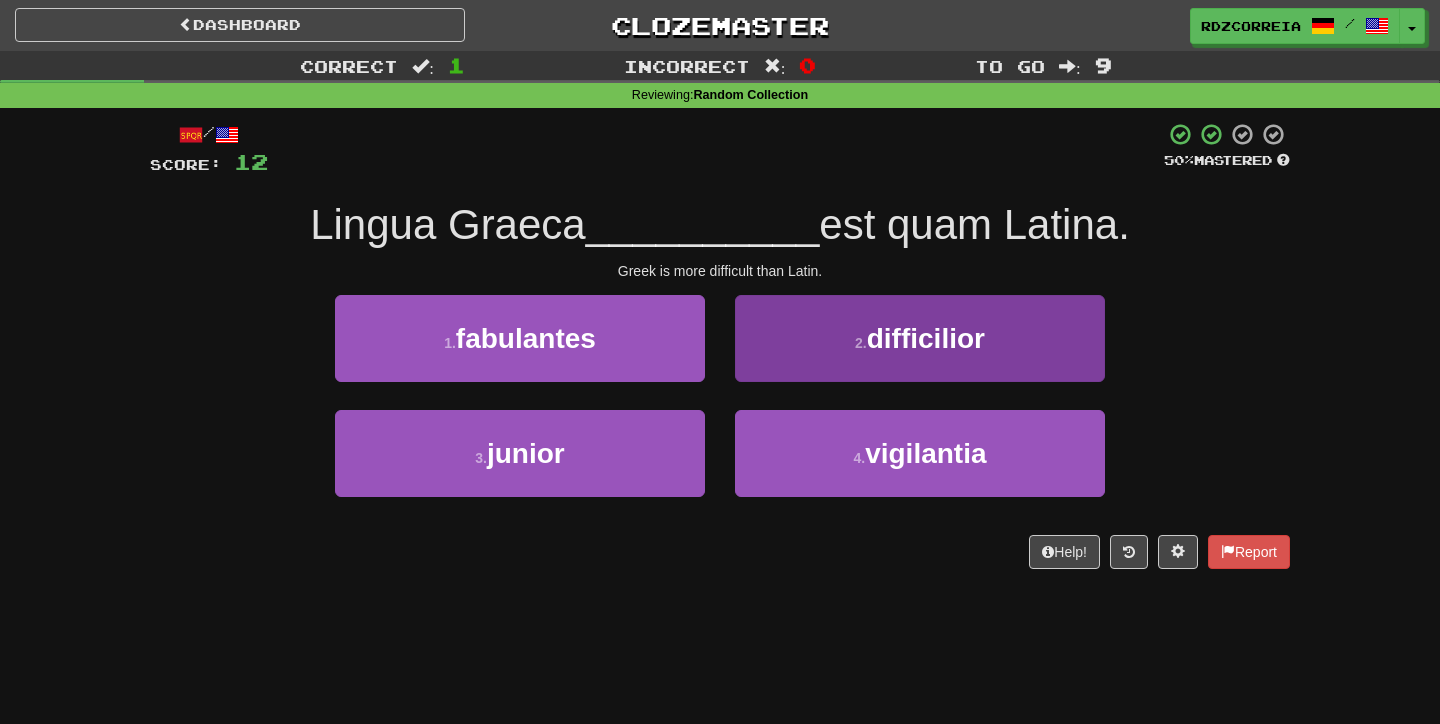 click on "2 .  difficilior" at bounding box center [920, 338] 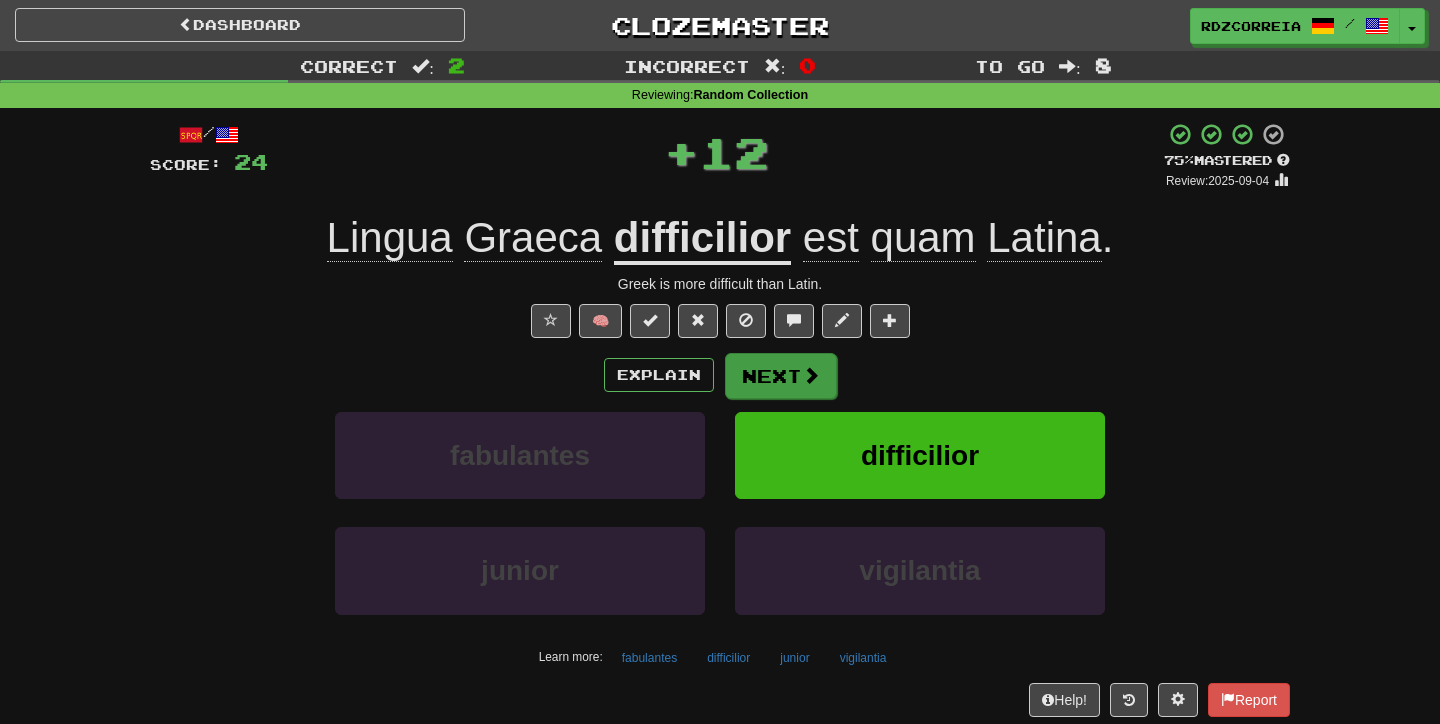 click on "Next" at bounding box center (781, 376) 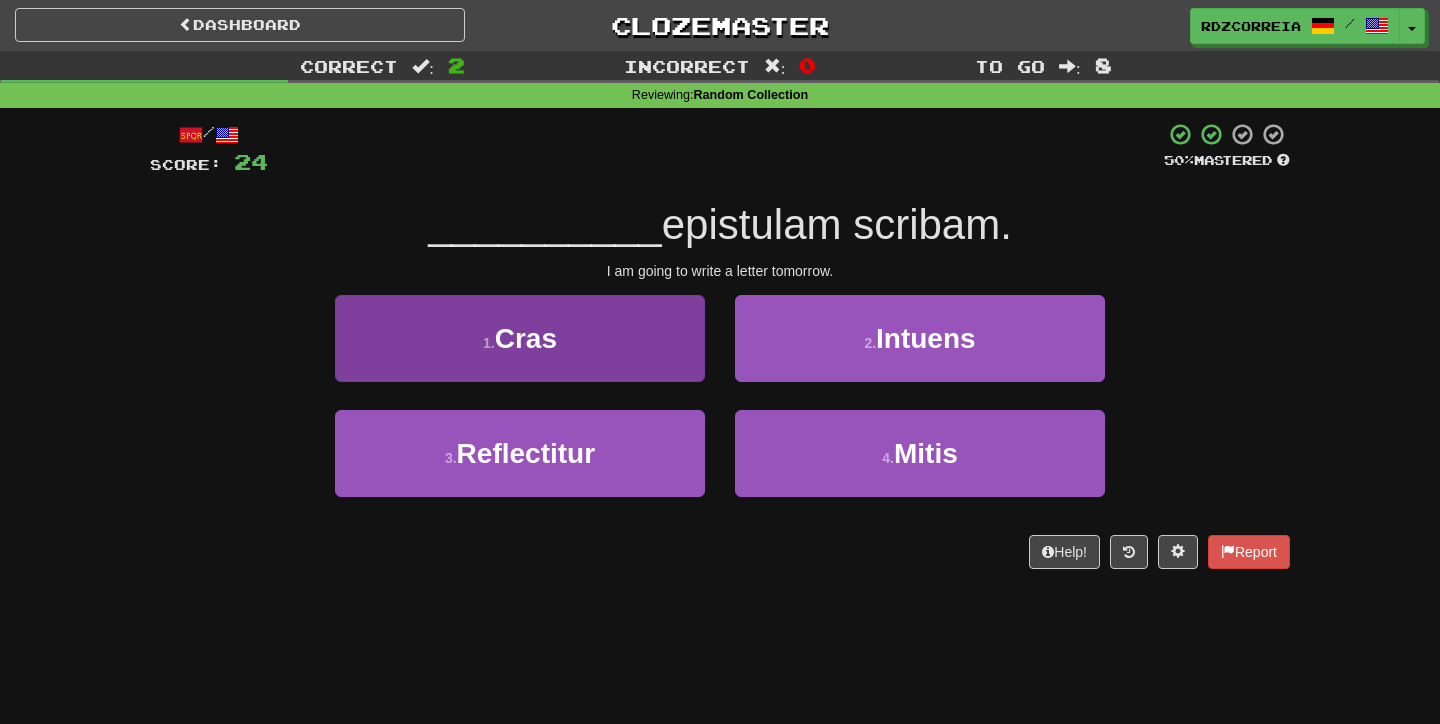 click on "1 .  Cras" at bounding box center (520, 338) 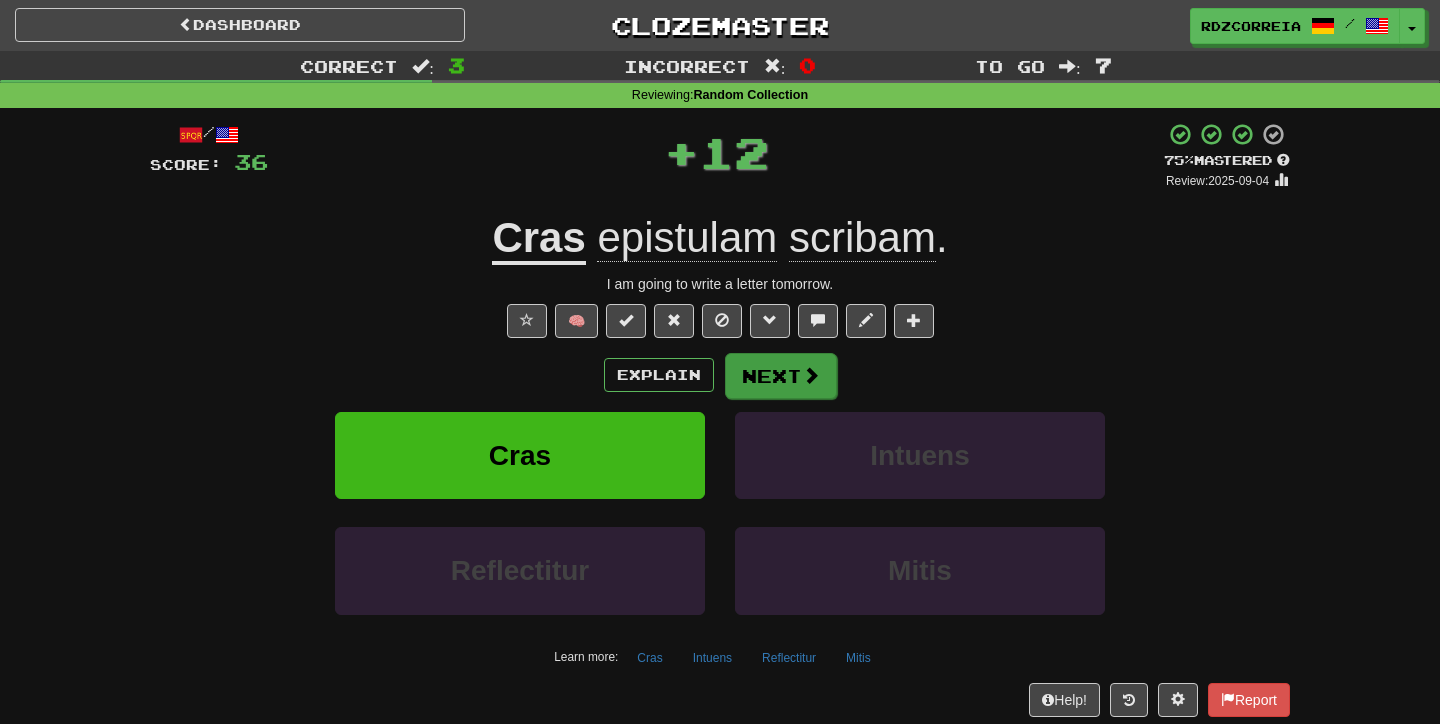 click on "Next" at bounding box center [781, 376] 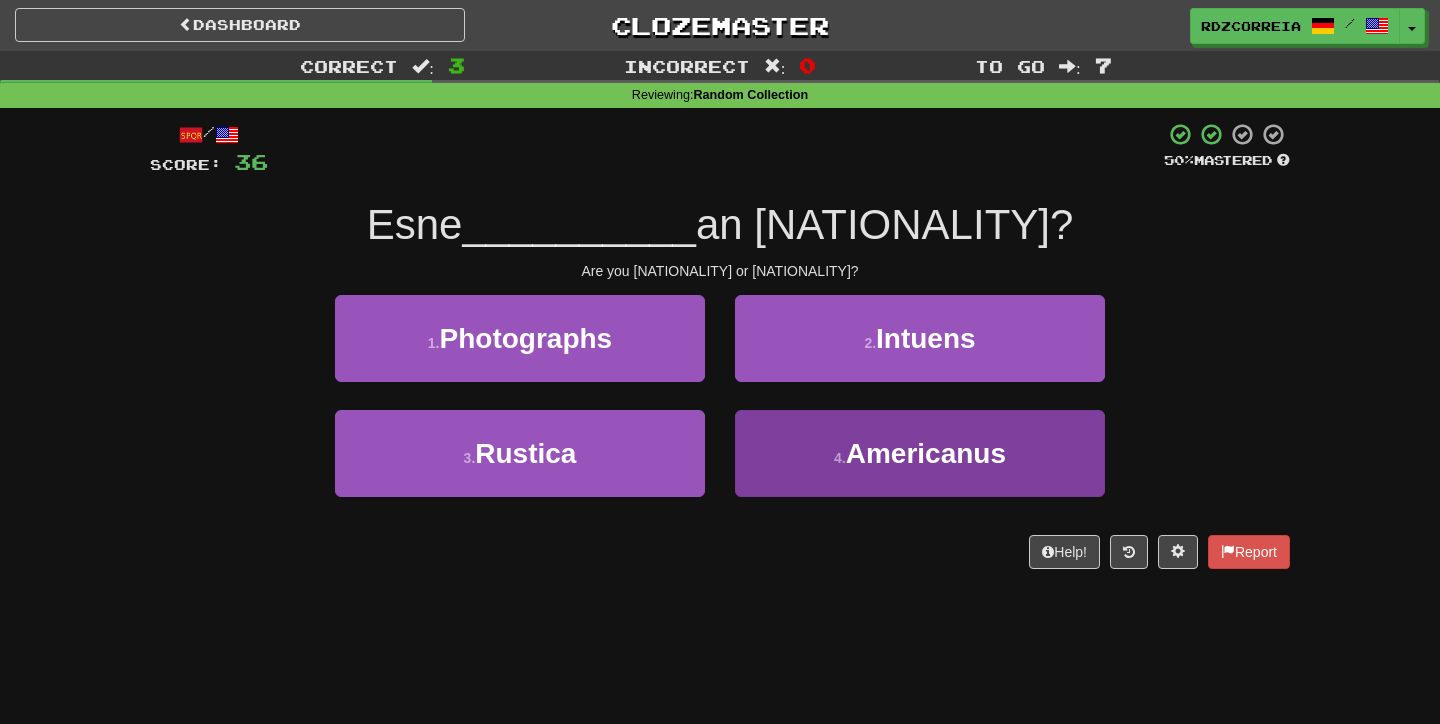 click on "4 .  Americanus" at bounding box center [920, 453] 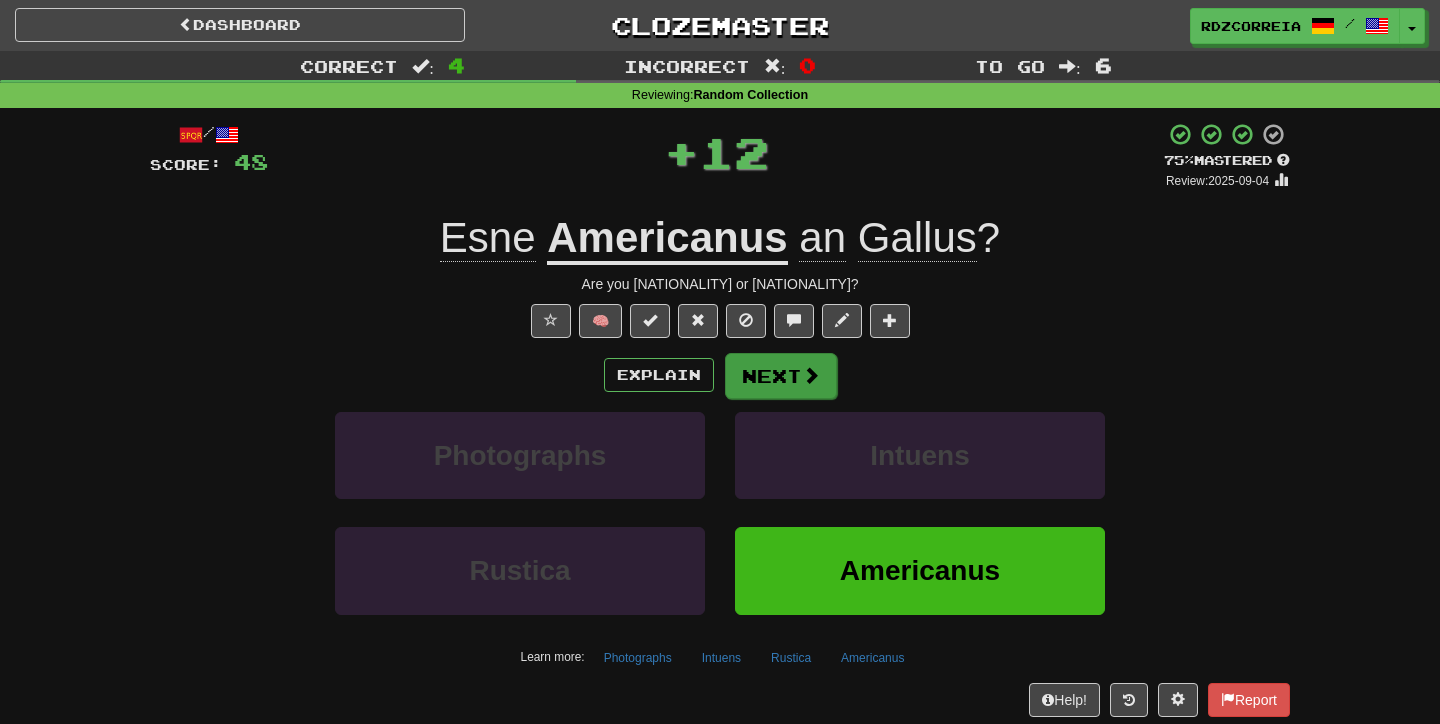click on "Next" at bounding box center [781, 376] 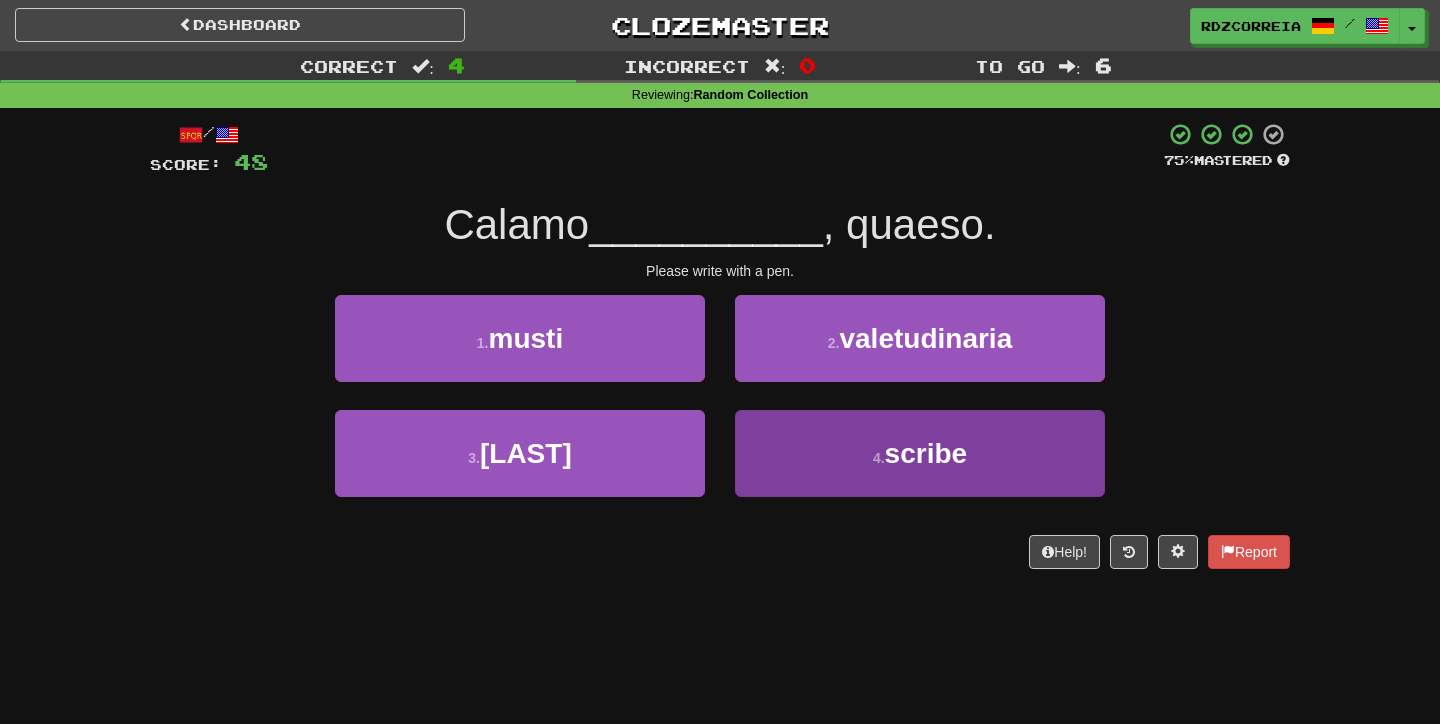 click on "scribe" at bounding box center (926, 453) 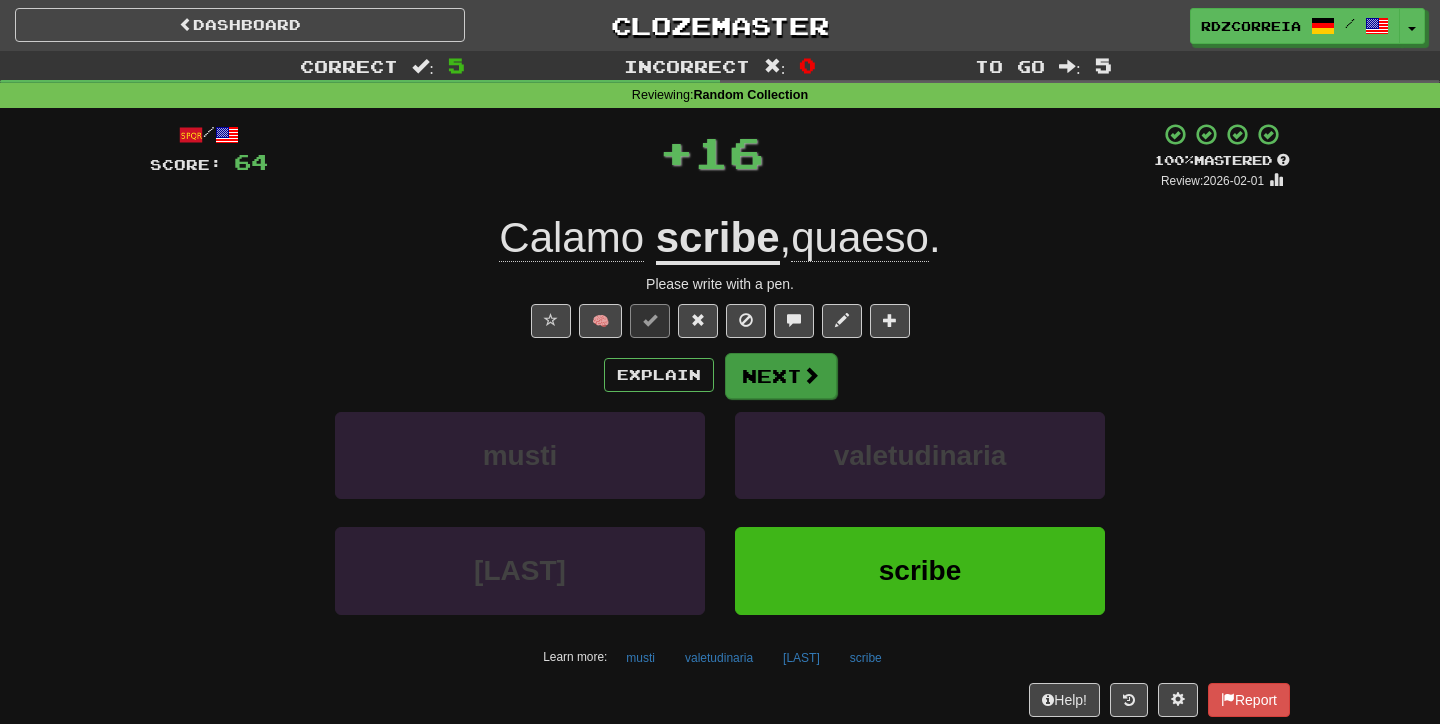 click at bounding box center [811, 375] 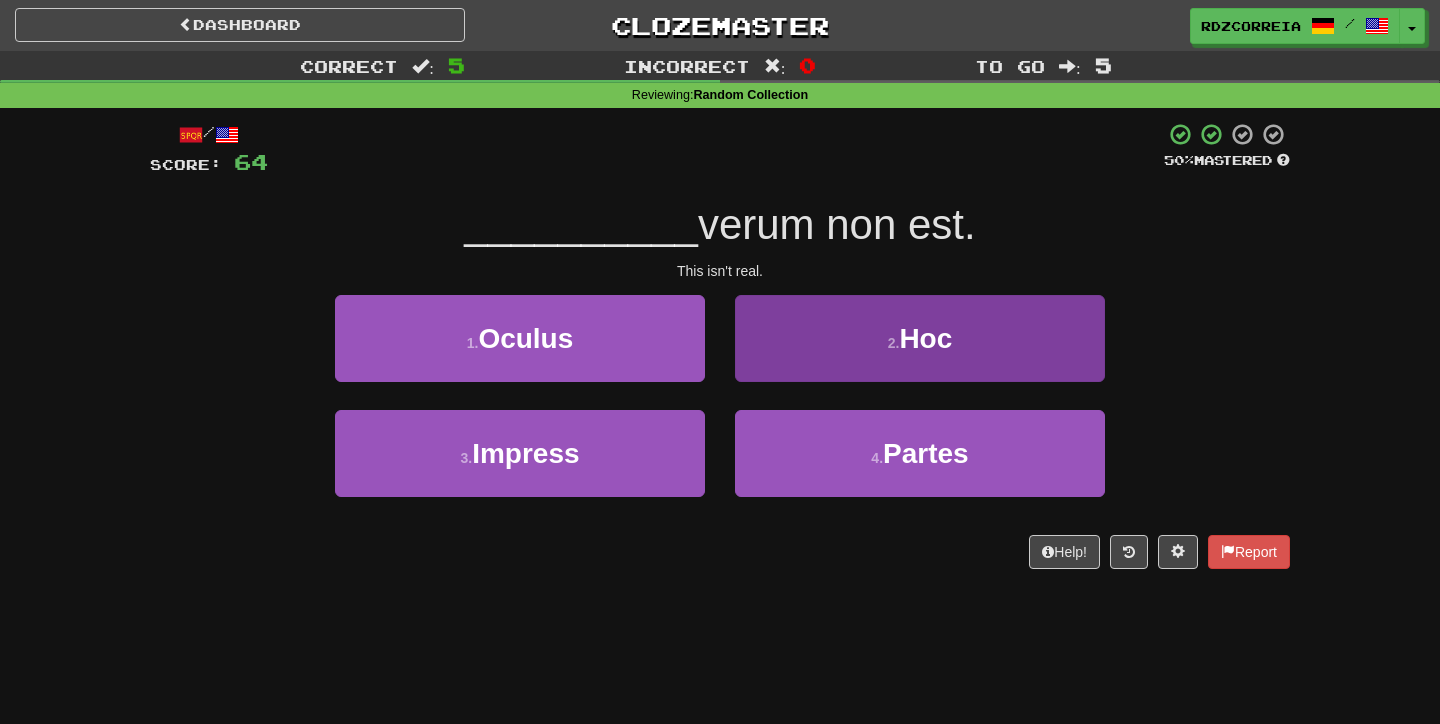 click on "2 .  Hoc" at bounding box center (920, 338) 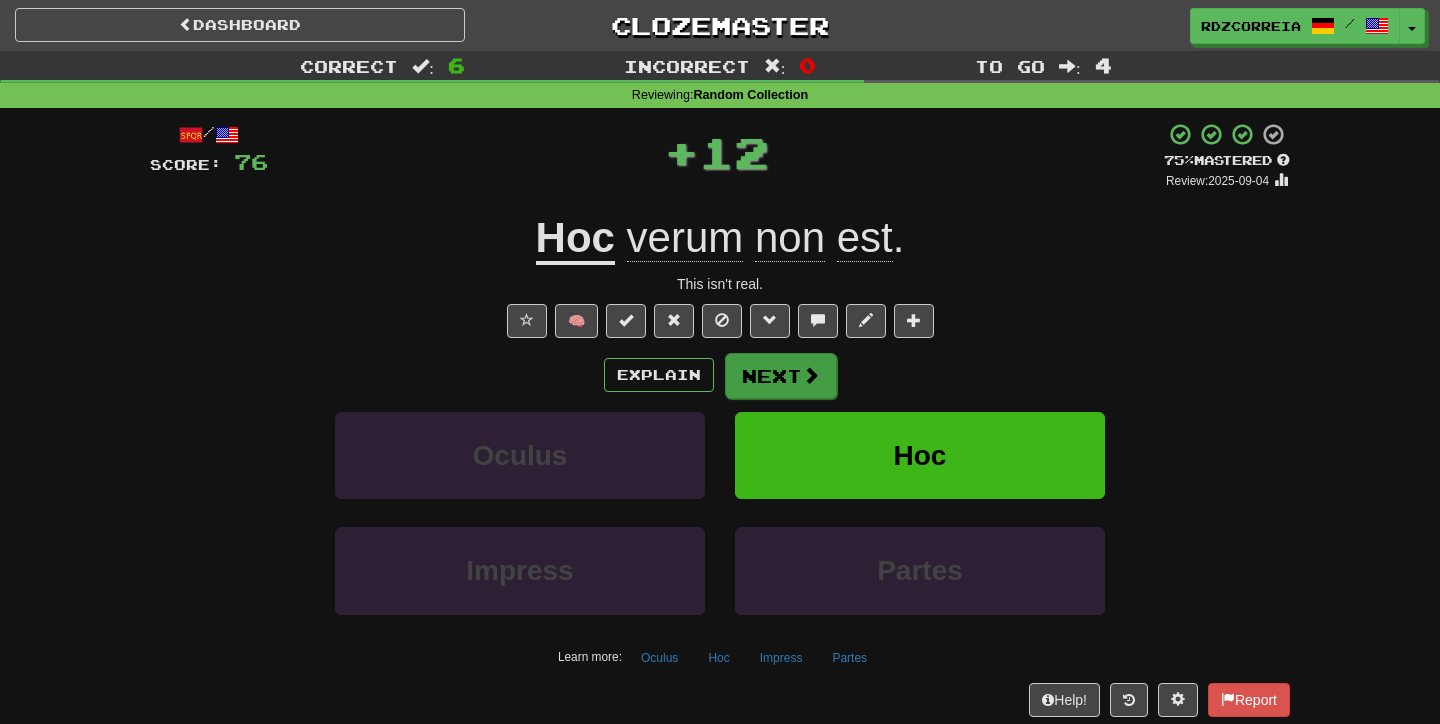 click on "Next" at bounding box center (781, 376) 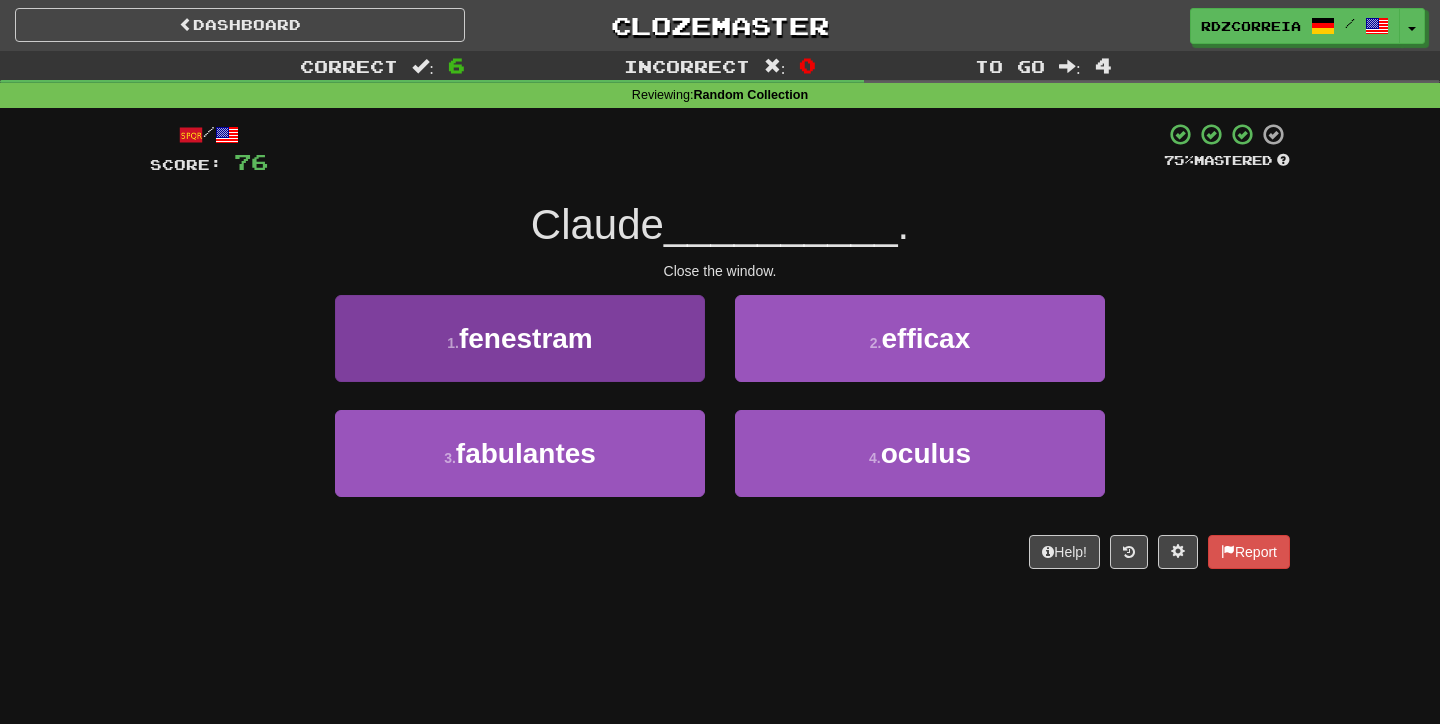 click on "1 .  fenestram" at bounding box center (520, 338) 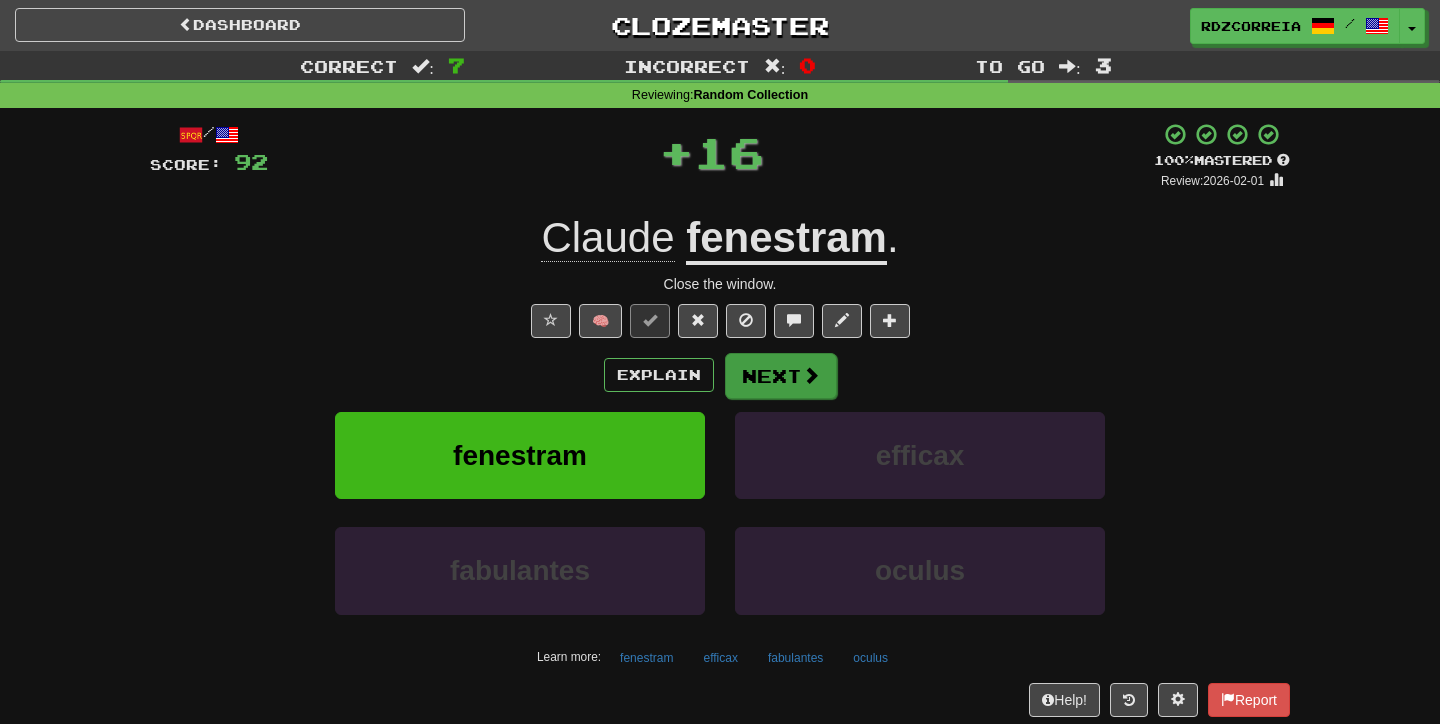 click on "Next" at bounding box center [781, 376] 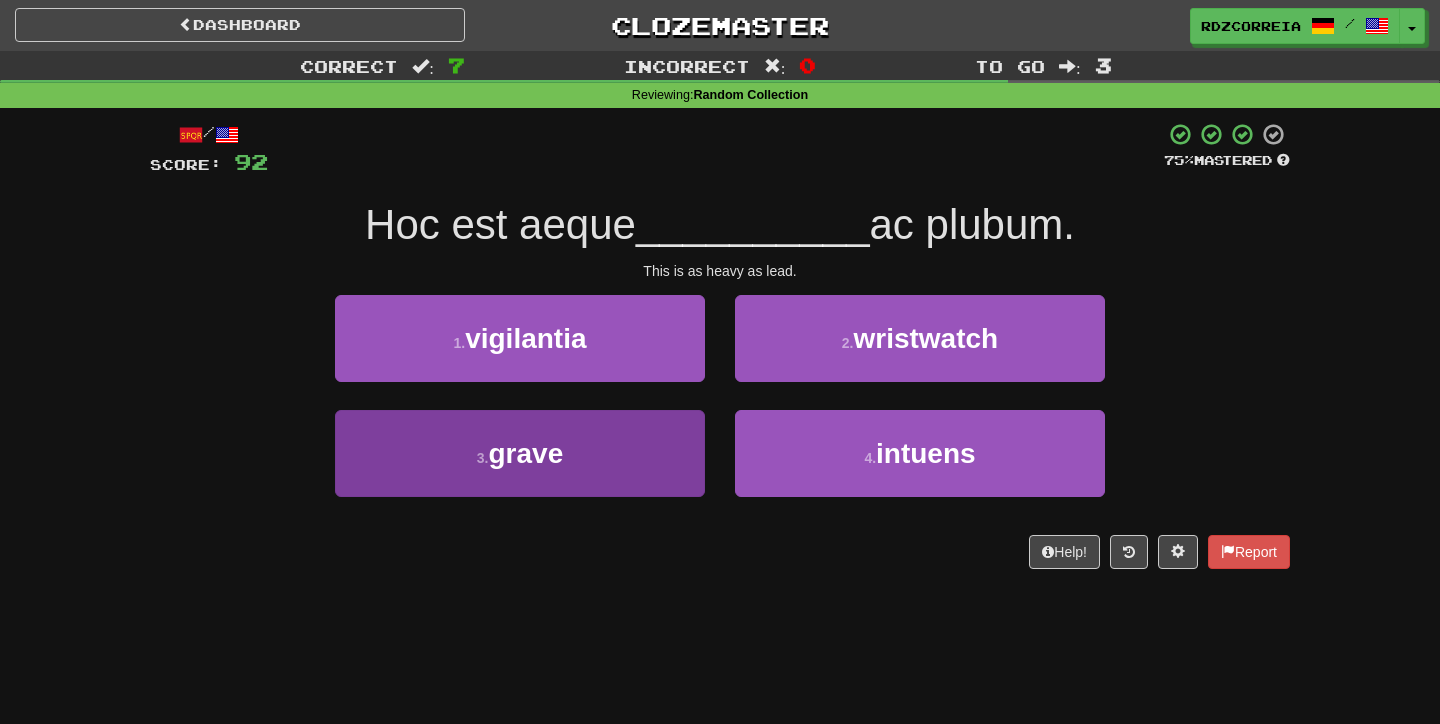 click on "3 .  grave" at bounding box center [520, 453] 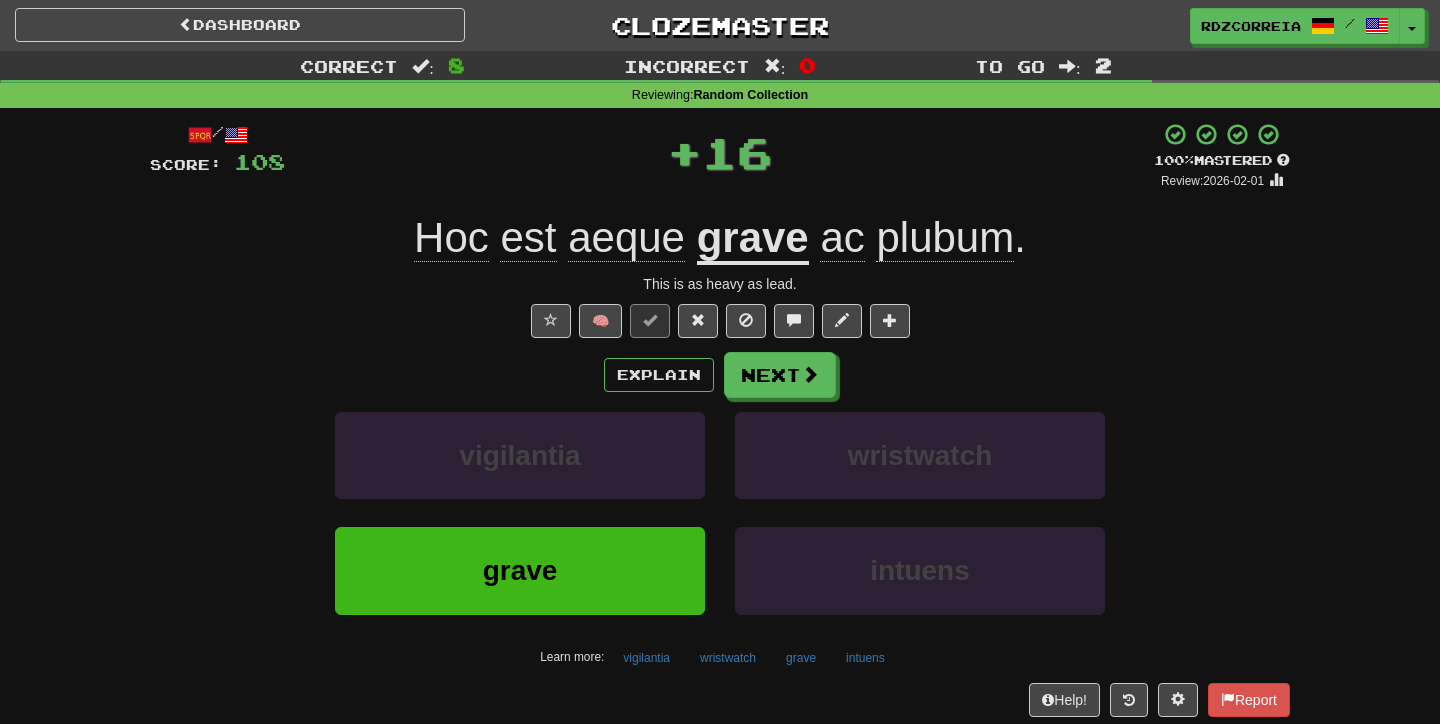 click on "Explain Next vigilantia wristwatch grave intuens Learn more: vigilantia wristwatch grave intuens" at bounding box center [720, 512] 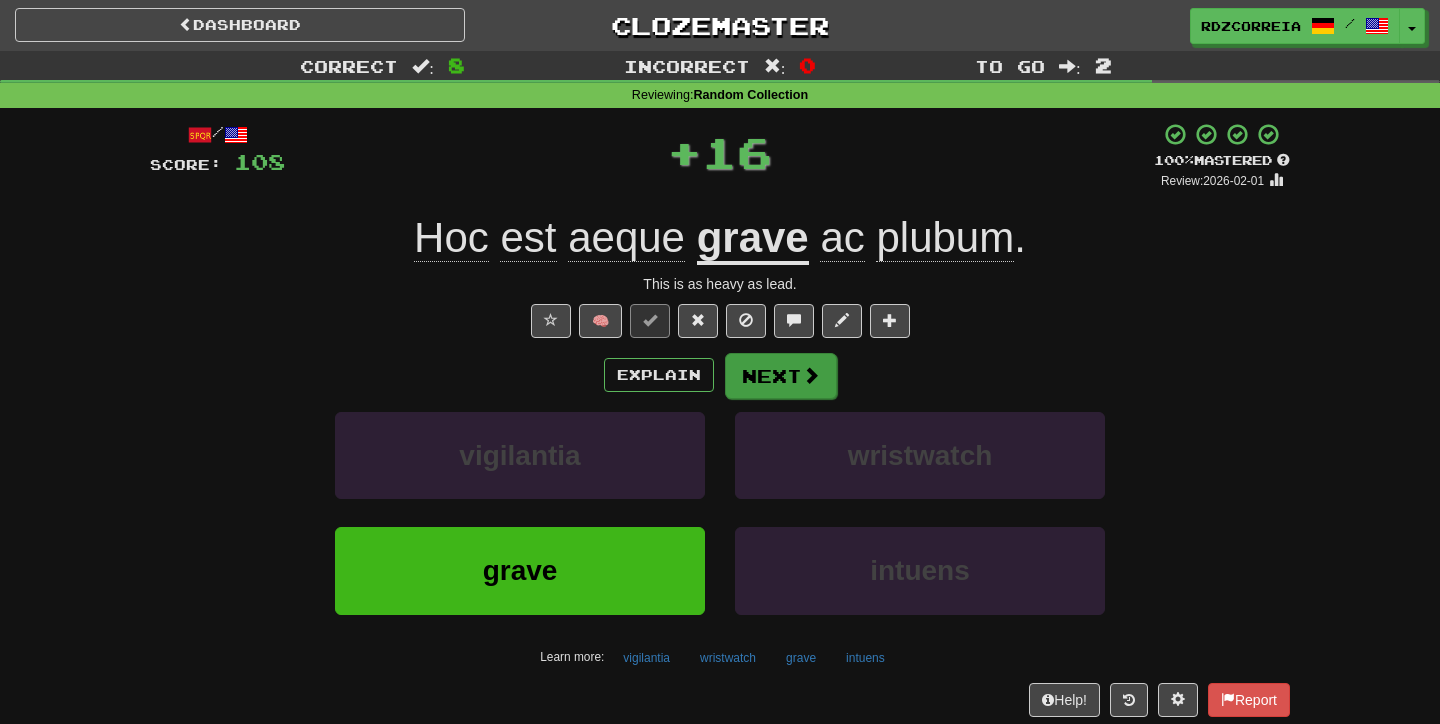 click on "Next" at bounding box center [781, 376] 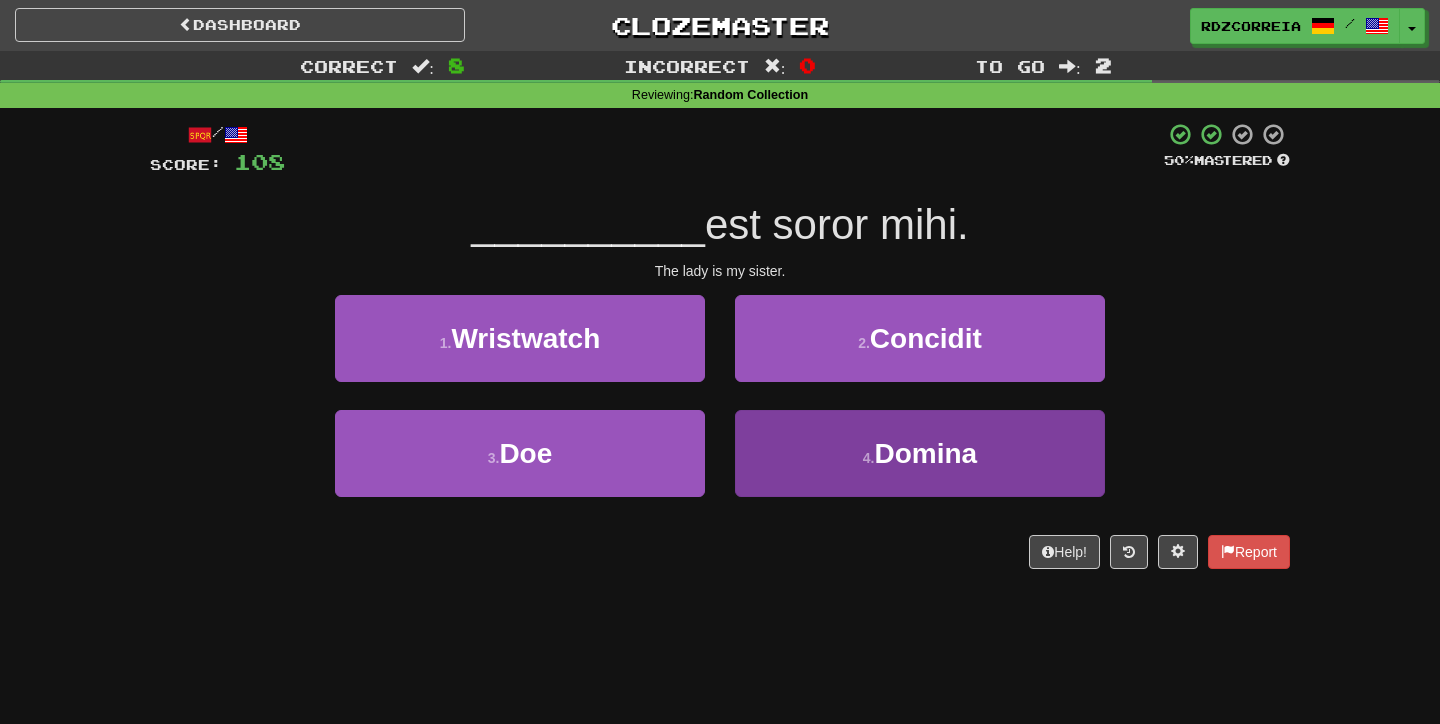 click on "4 .  Domina" at bounding box center [920, 453] 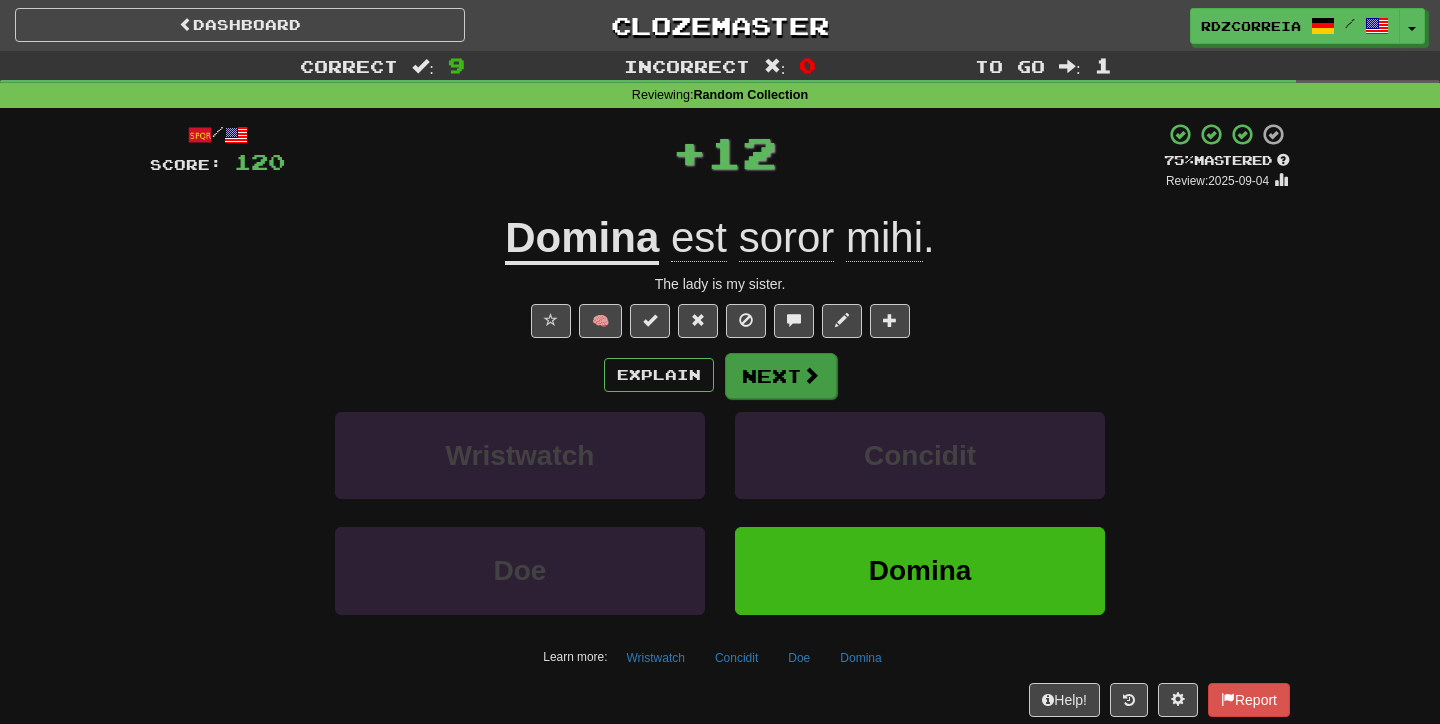 click on "Next" at bounding box center (781, 376) 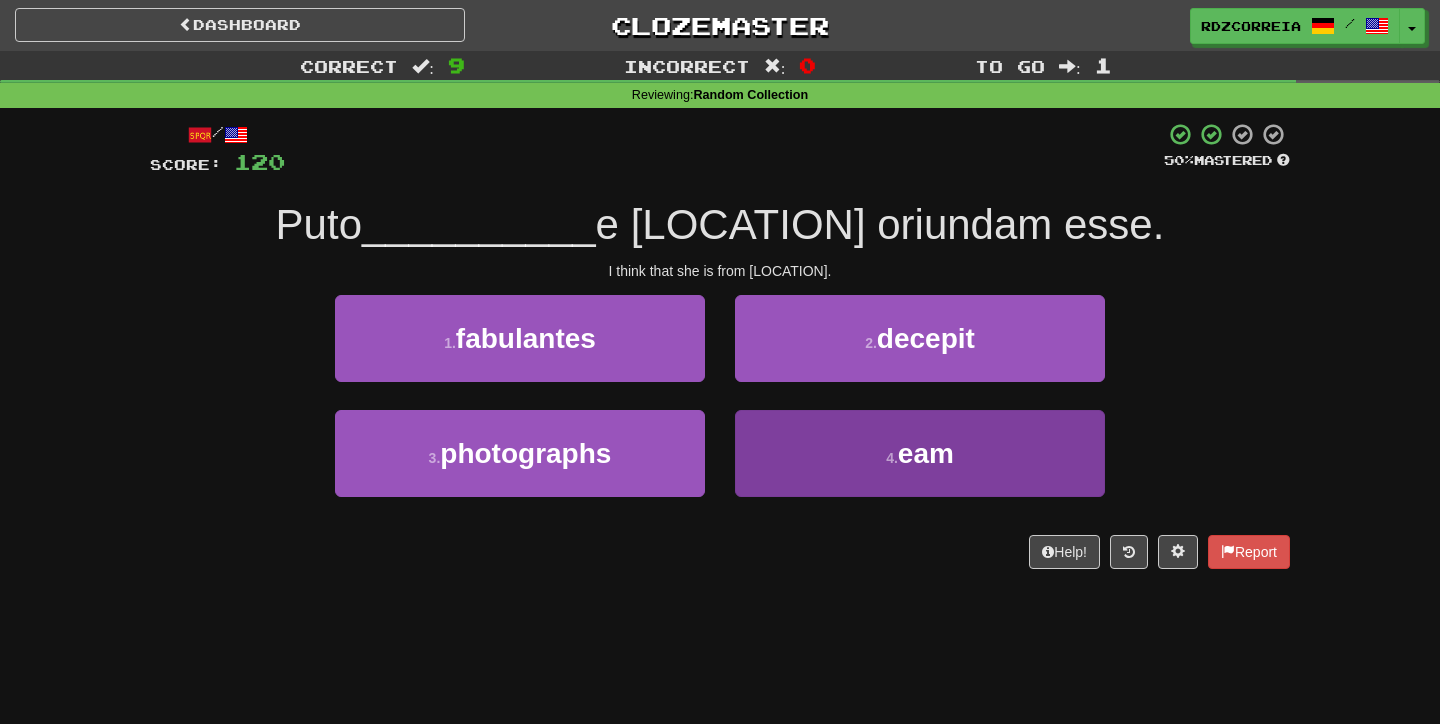 click on "4 .  eam" at bounding box center [920, 453] 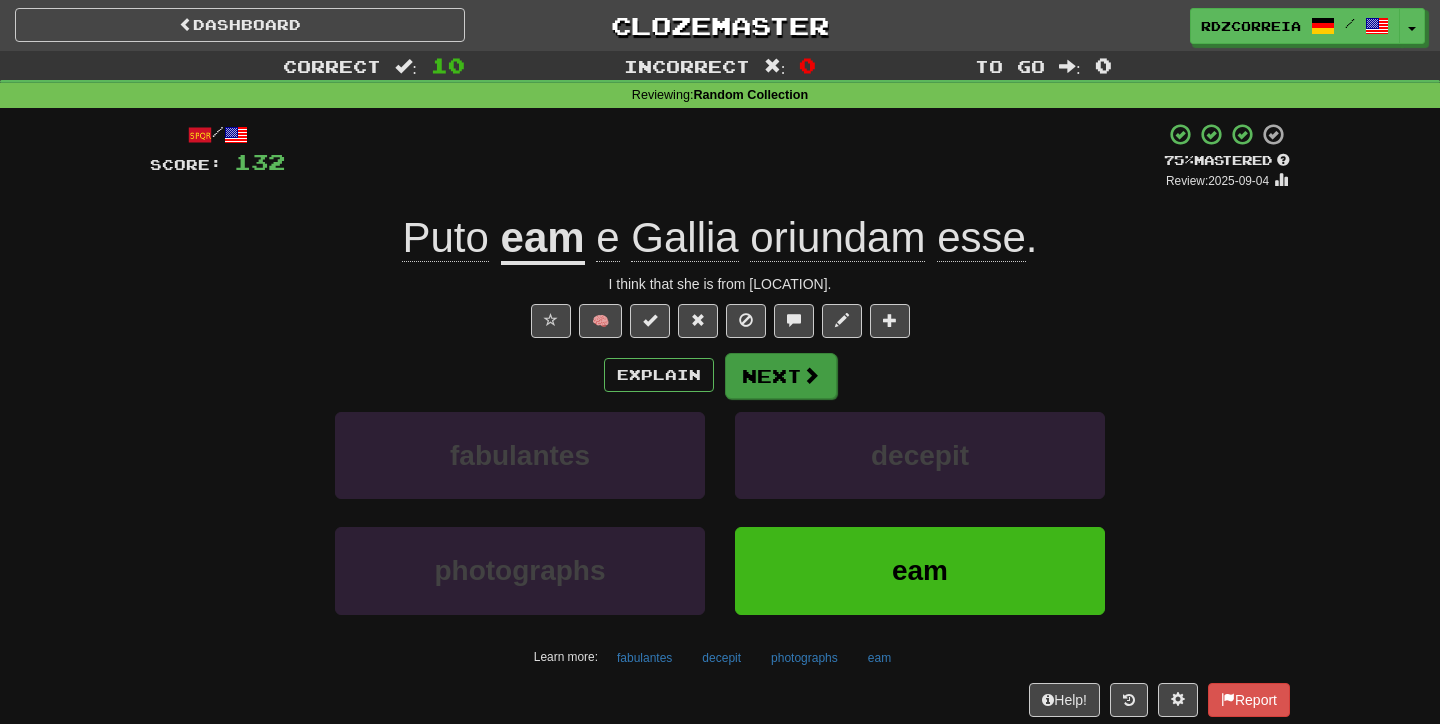 click on "Next" at bounding box center (781, 376) 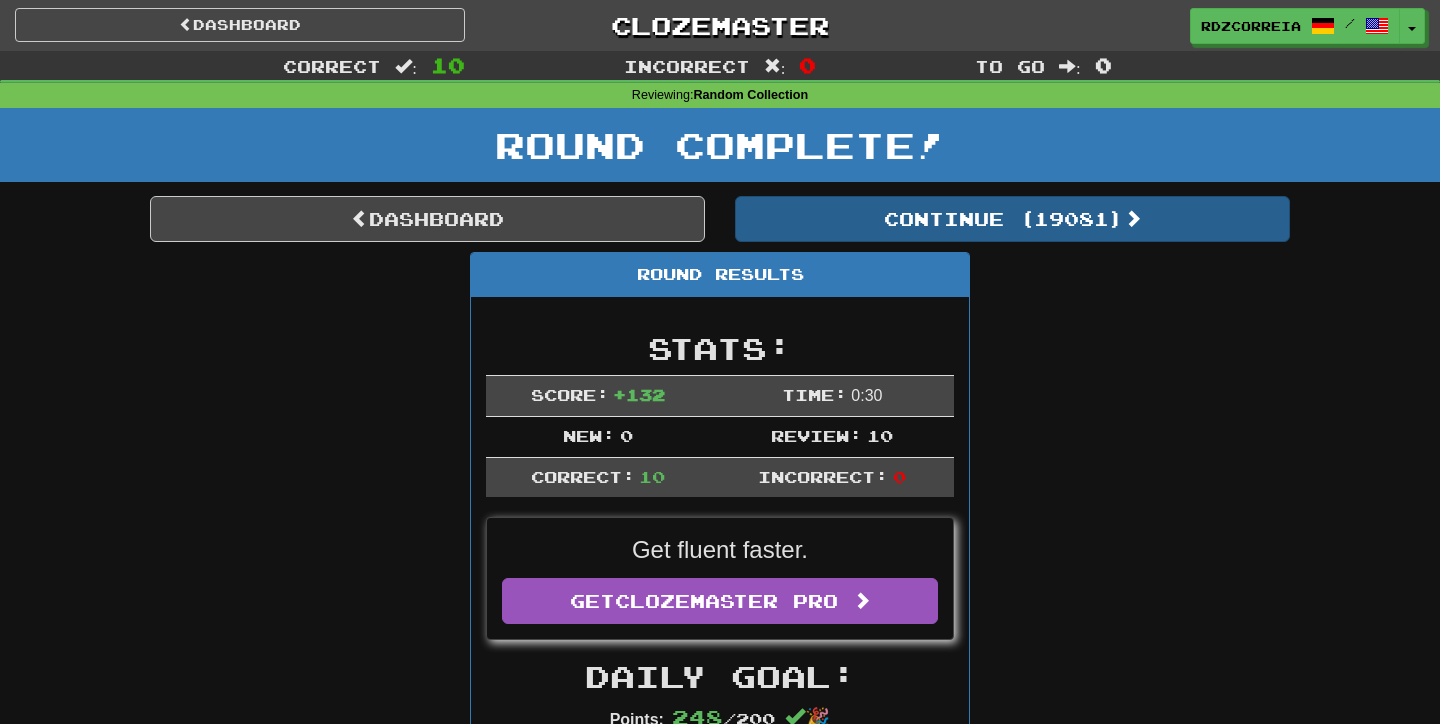 click on "Continue ( [NUMBER] )" at bounding box center (1012, 219) 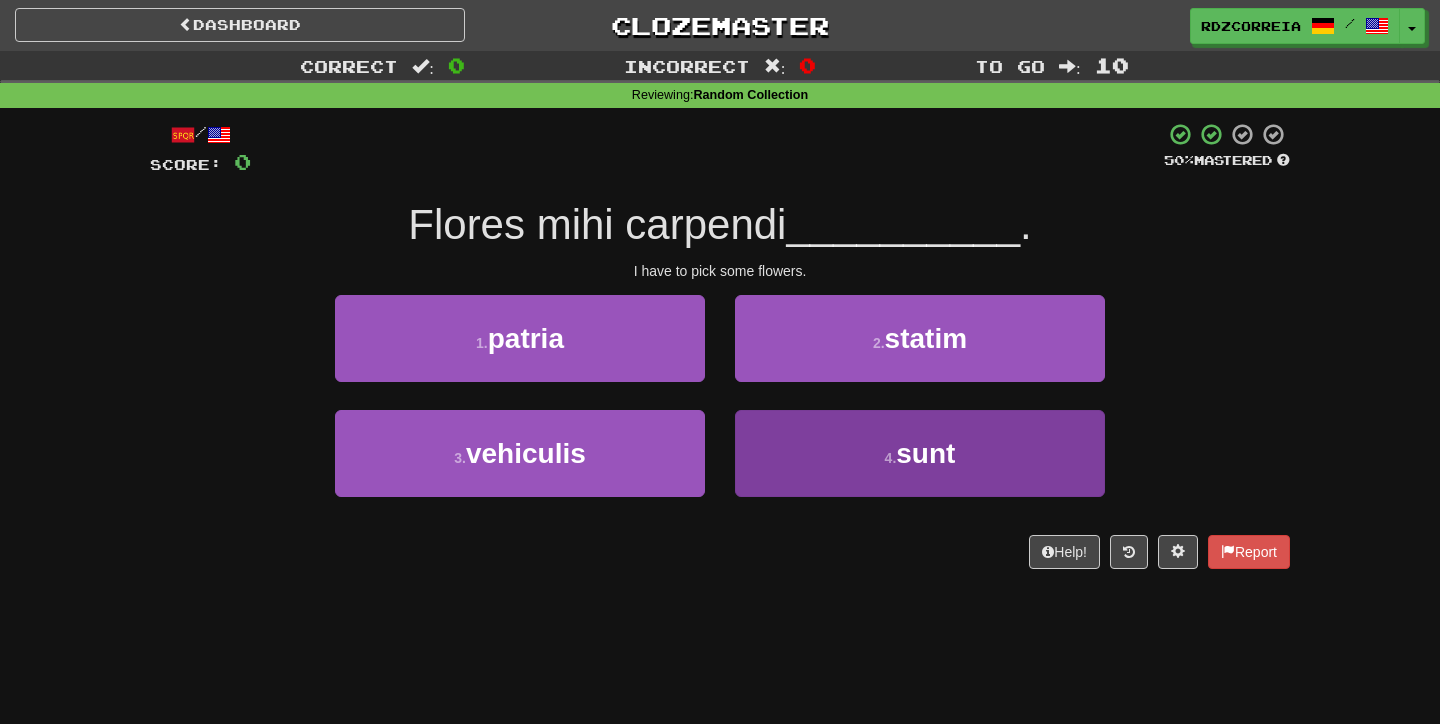 click on "4 .  sunt" at bounding box center [920, 453] 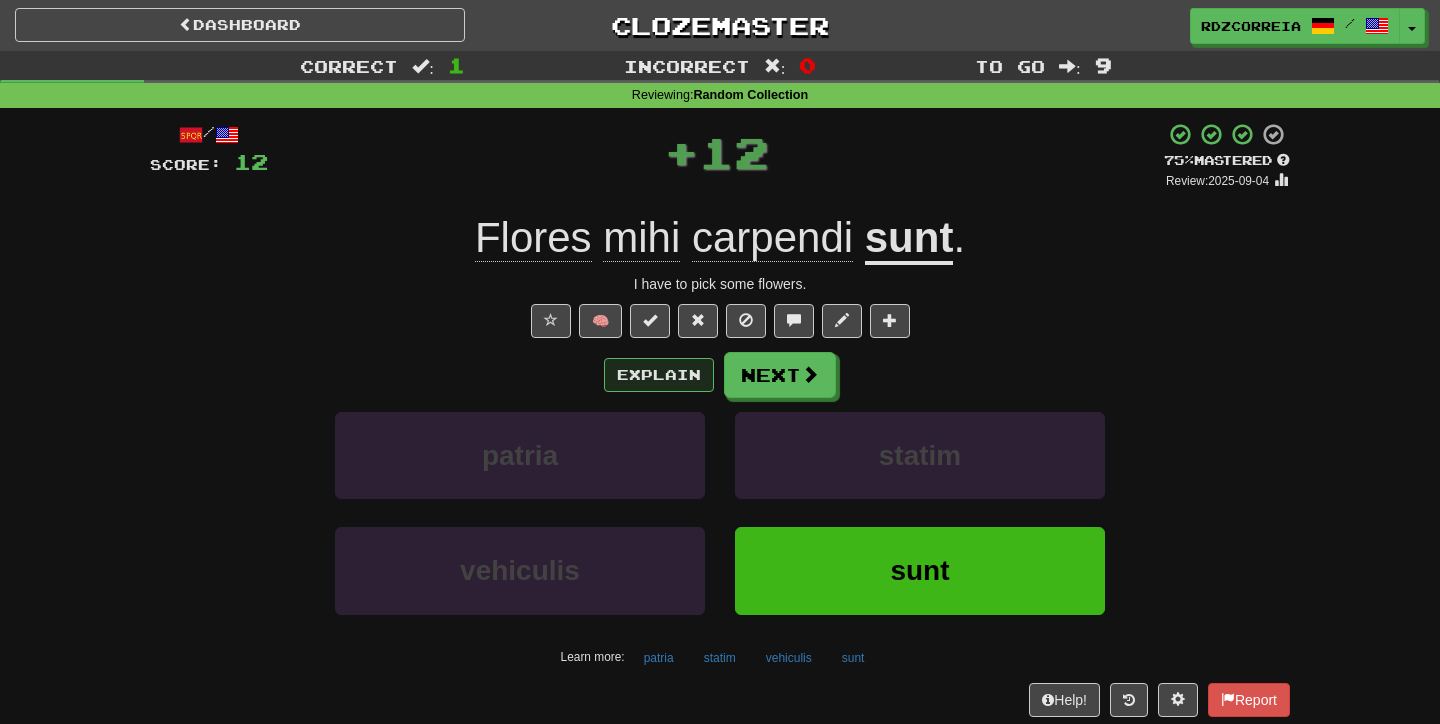 click on "Explain" at bounding box center (659, 375) 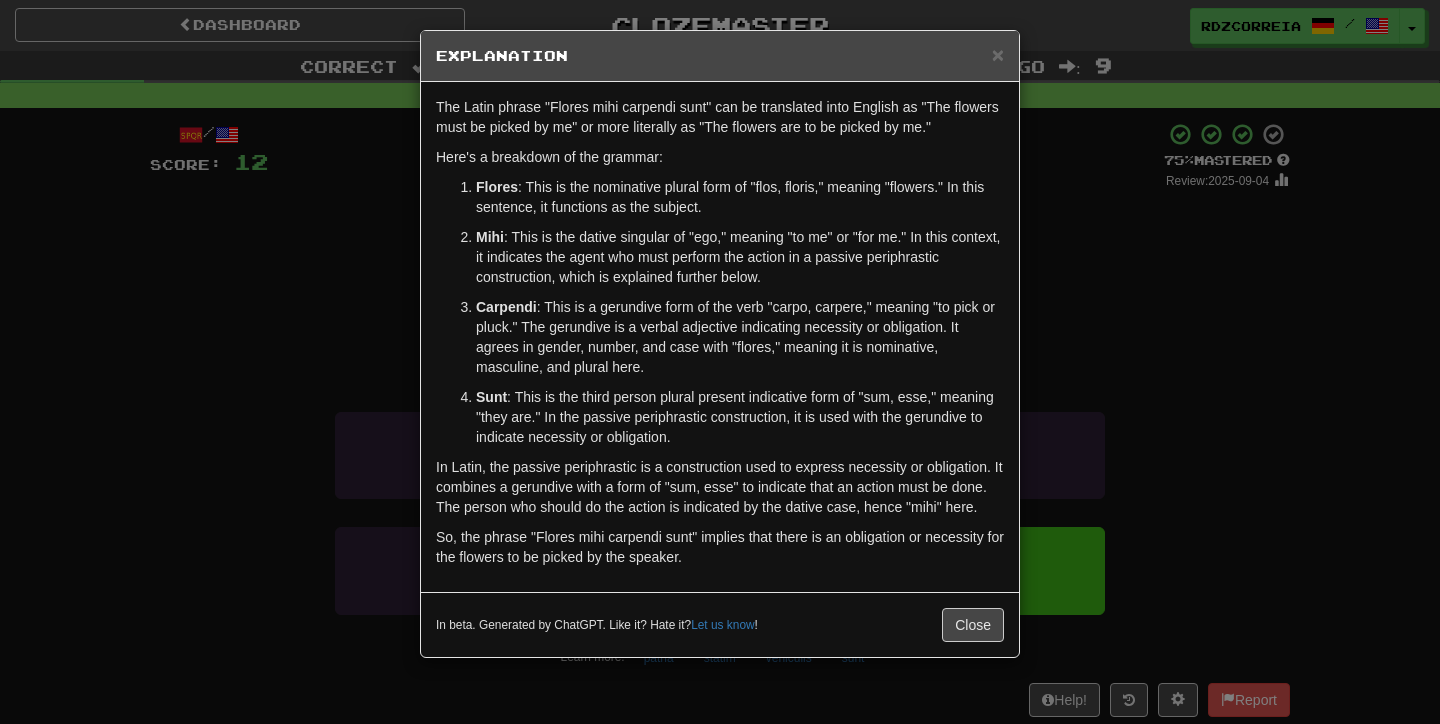 click on "× Explanation The Latin phrase "Flores mihi carpendi sunt" can be translated into English as "The flowers must be picked by me" or more literally as "The flowers are to be picked by me."
Here's a breakdown of the grammar:
Flores : This is the nominative plural form of "flos, floris," meaning "flowers." In this sentence, it functions as the subject.
Mihi : This is the dative singular of "ego," meaning "to me" or "for me." In this context, it indicates the agent who must perform the action in a passive periphrastic construction, which is explained further below.
Carpendi : This is a gerundive form of the verb "carpo, carpere," meaning "to pick or pluck." The gerundive is a verbal adjective indicating necessity or obligation. It agrees in gender, number, and case with "flores," meaning it is nominative, masculine, and plural here.
Sunt
So, the phrase "Flores mihi carpendi sunt" implies that there is an obligation or necessity for the flowers to be picked by the speaker. ! Close" at bounding box center (720, 362) 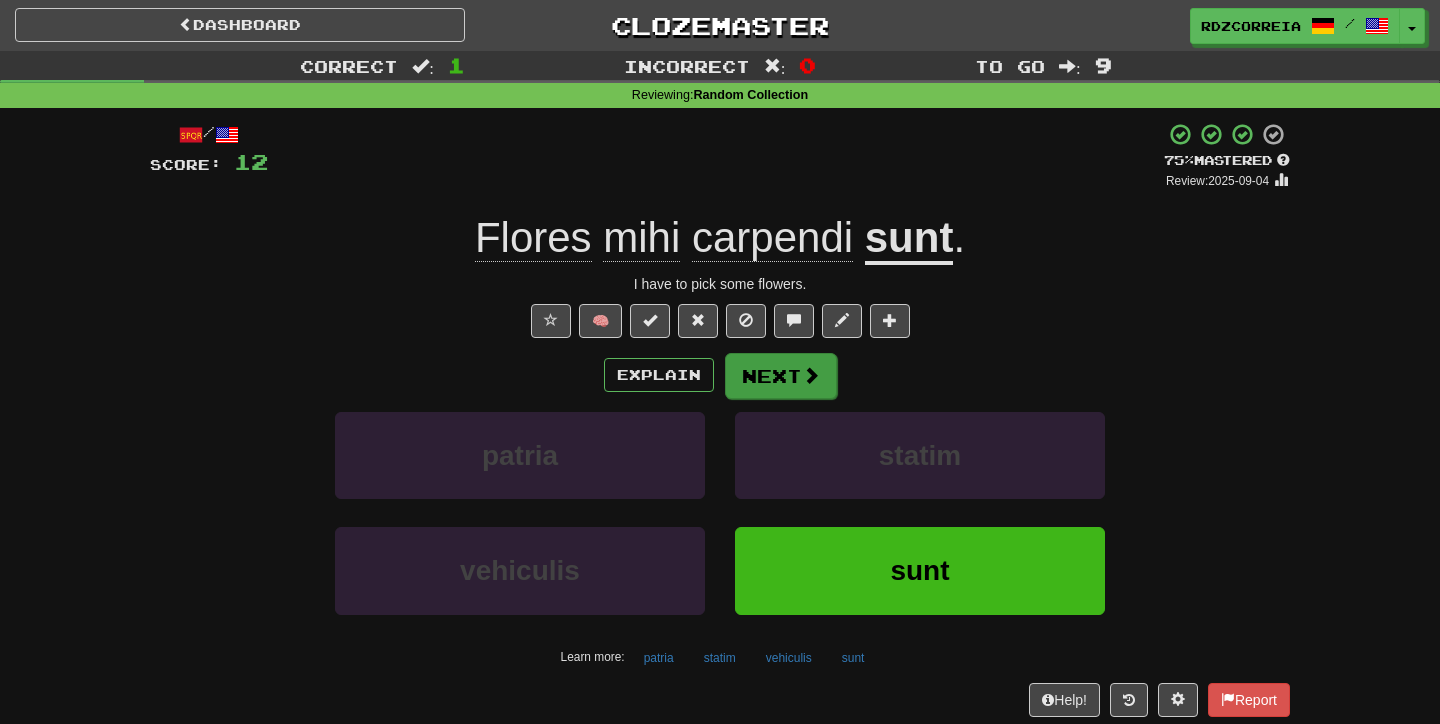 click on "Next" at bounding box center [781, 376] 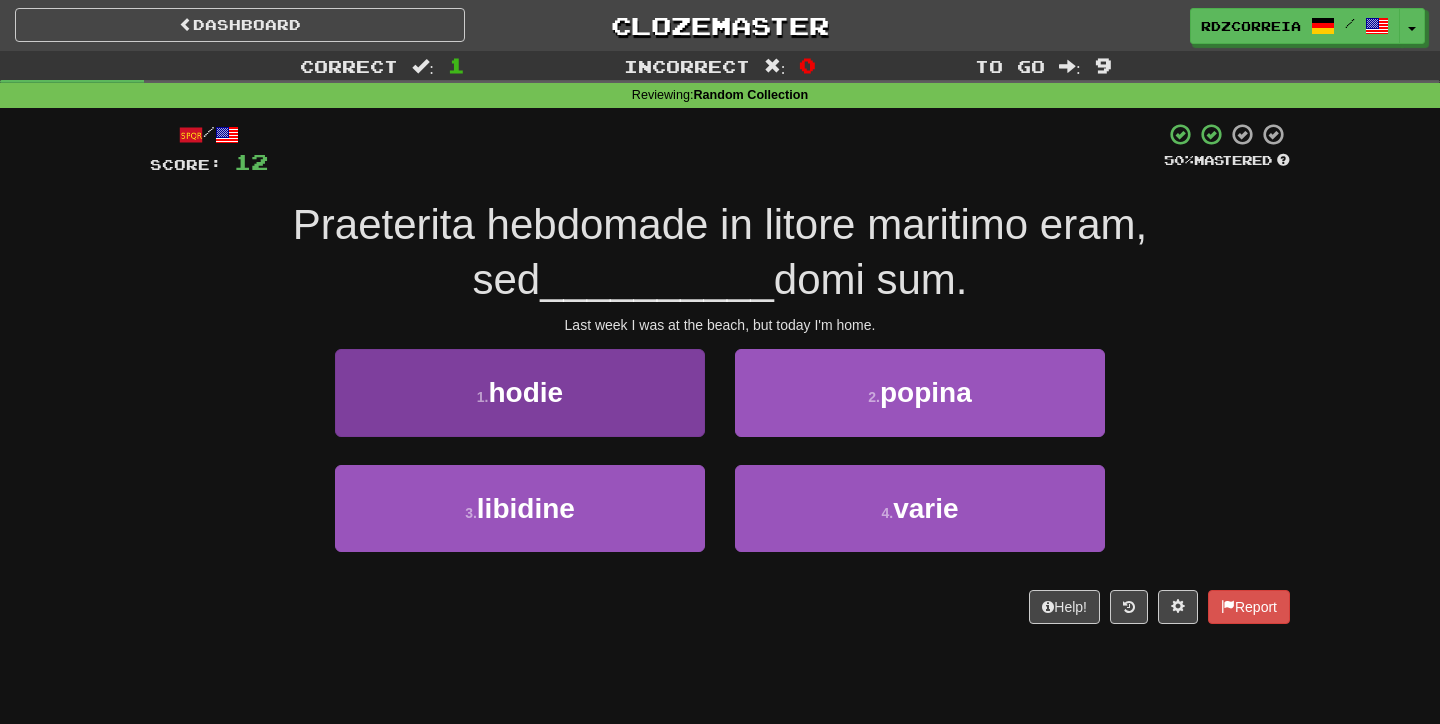 click on "1 .  hodie" at bounding box center [520, 392] 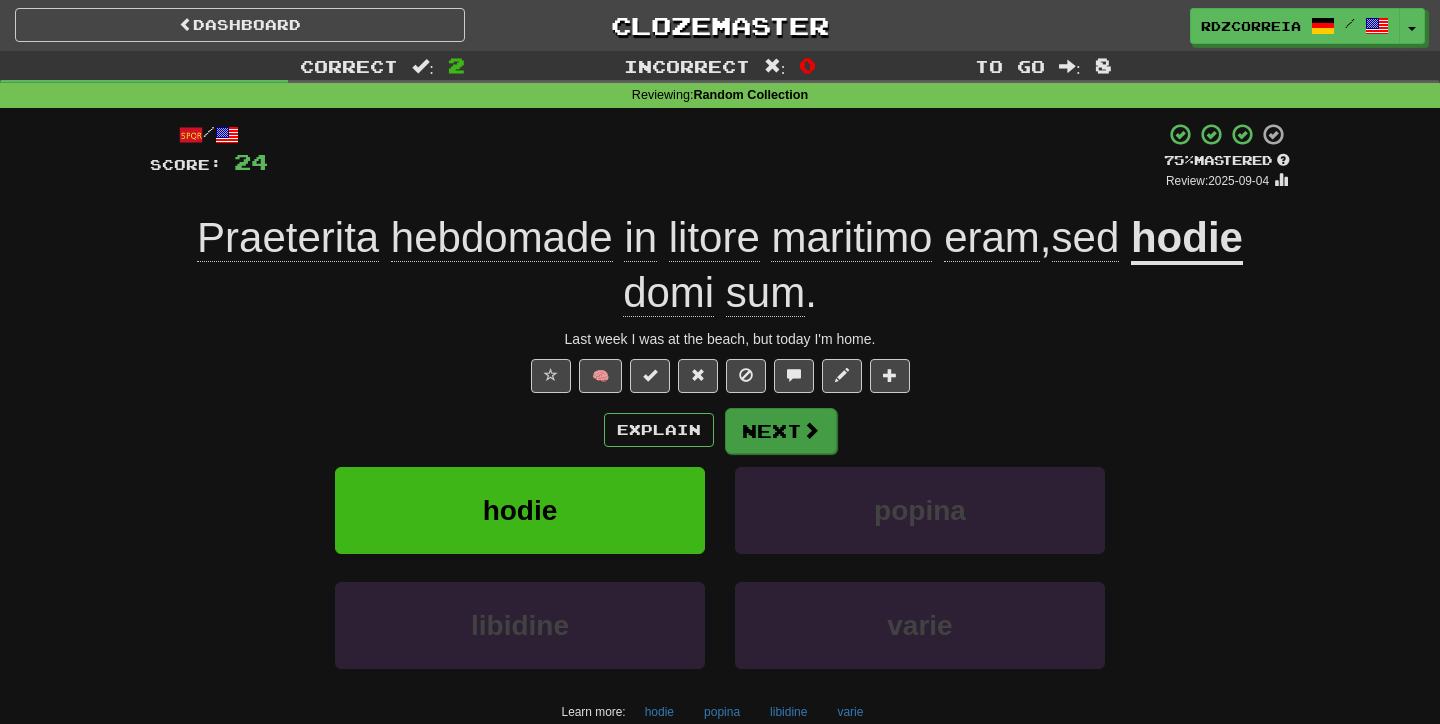 click on "Next" at bounding box center [781, 431] 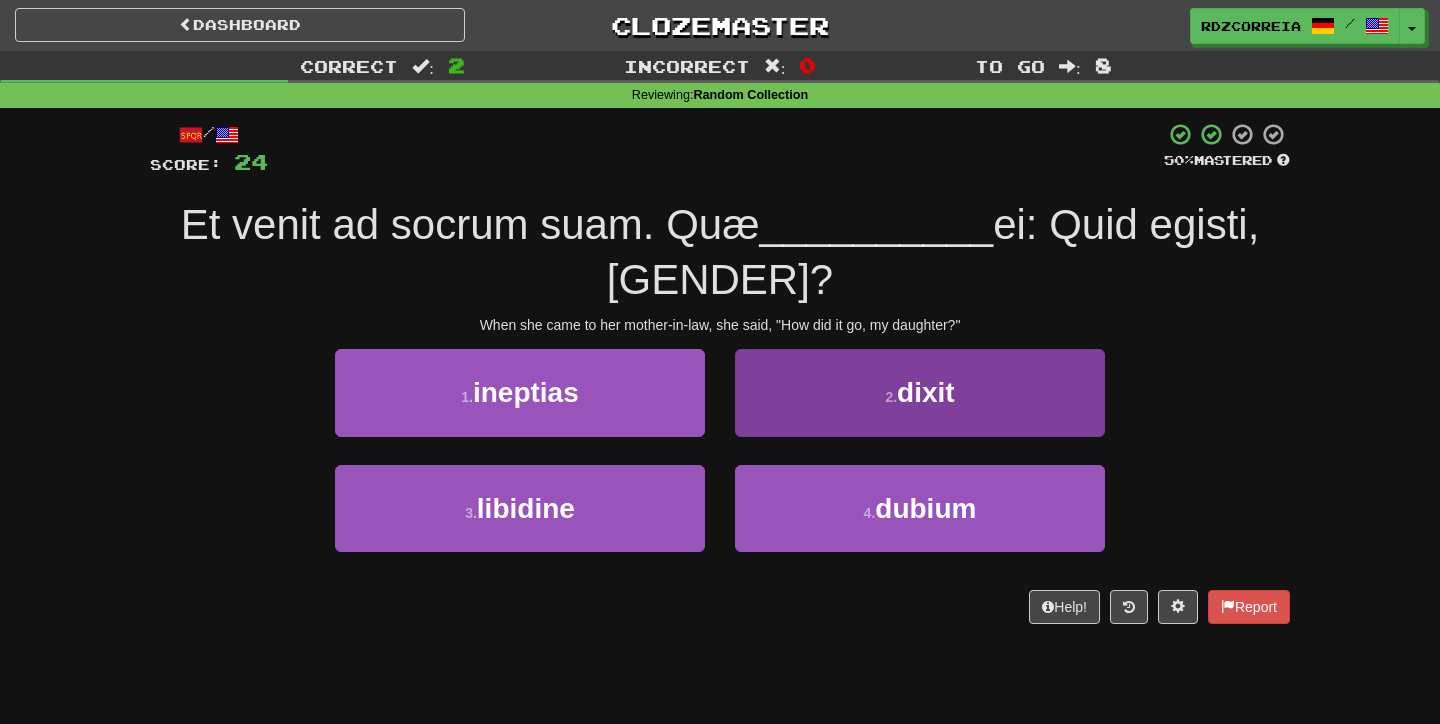 click on "2 .  dixit" at bounding box center [920, 392] 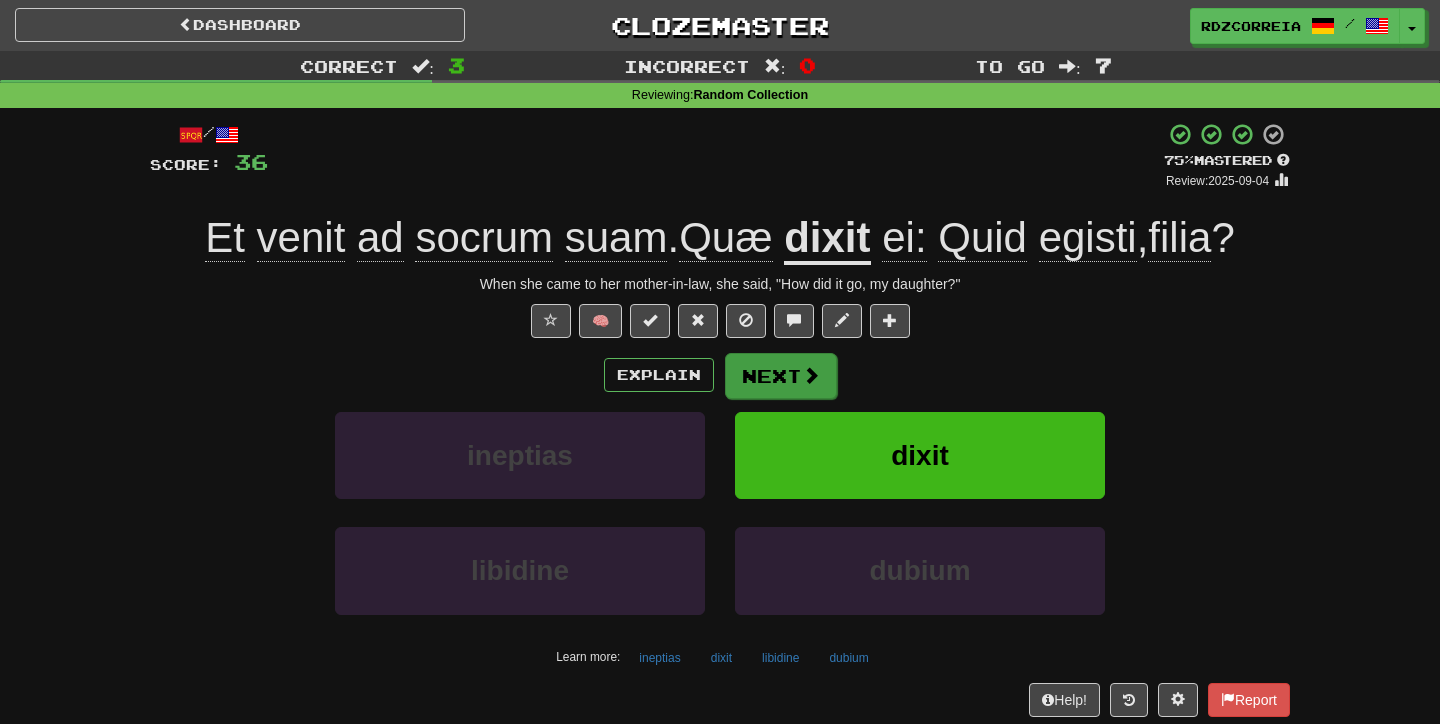 click on "Next" at bounding box center (781, 376) 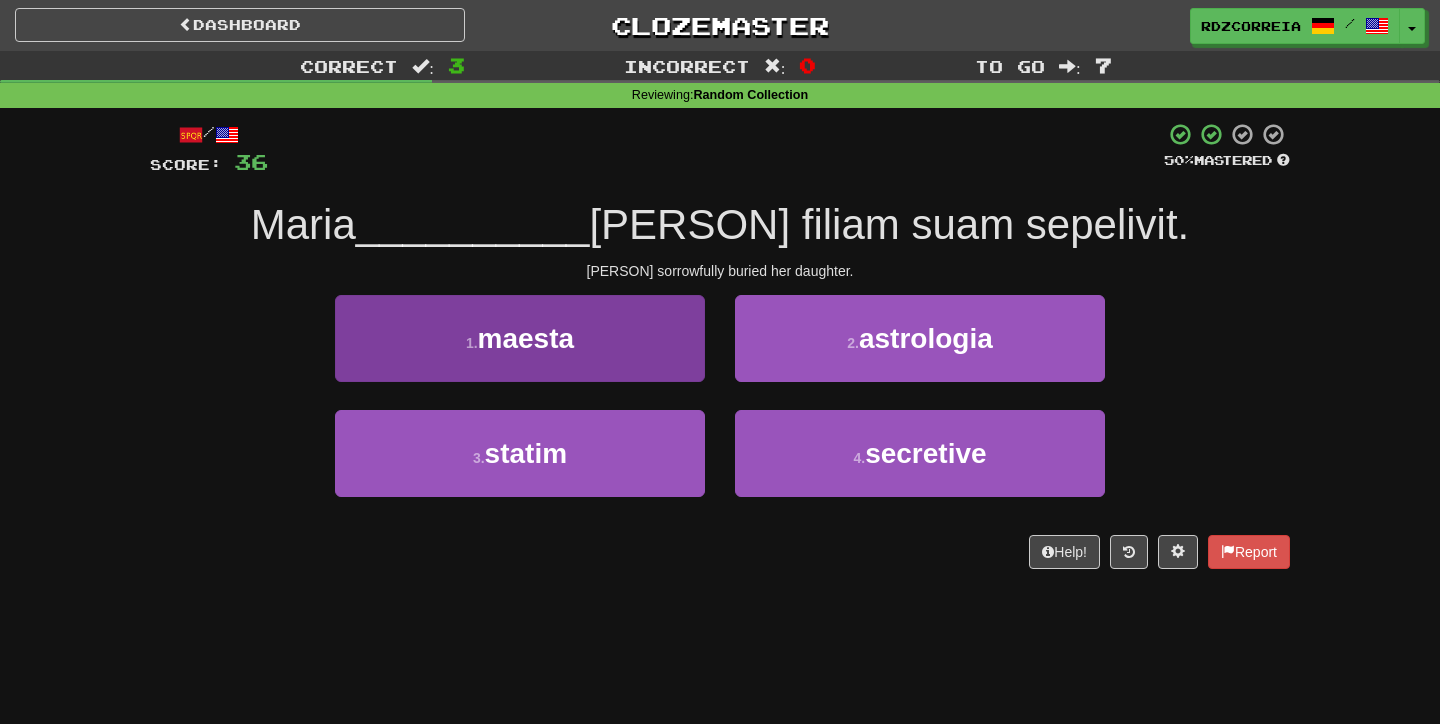 click on "1 .  maesta" at bounding box center (520, 338) 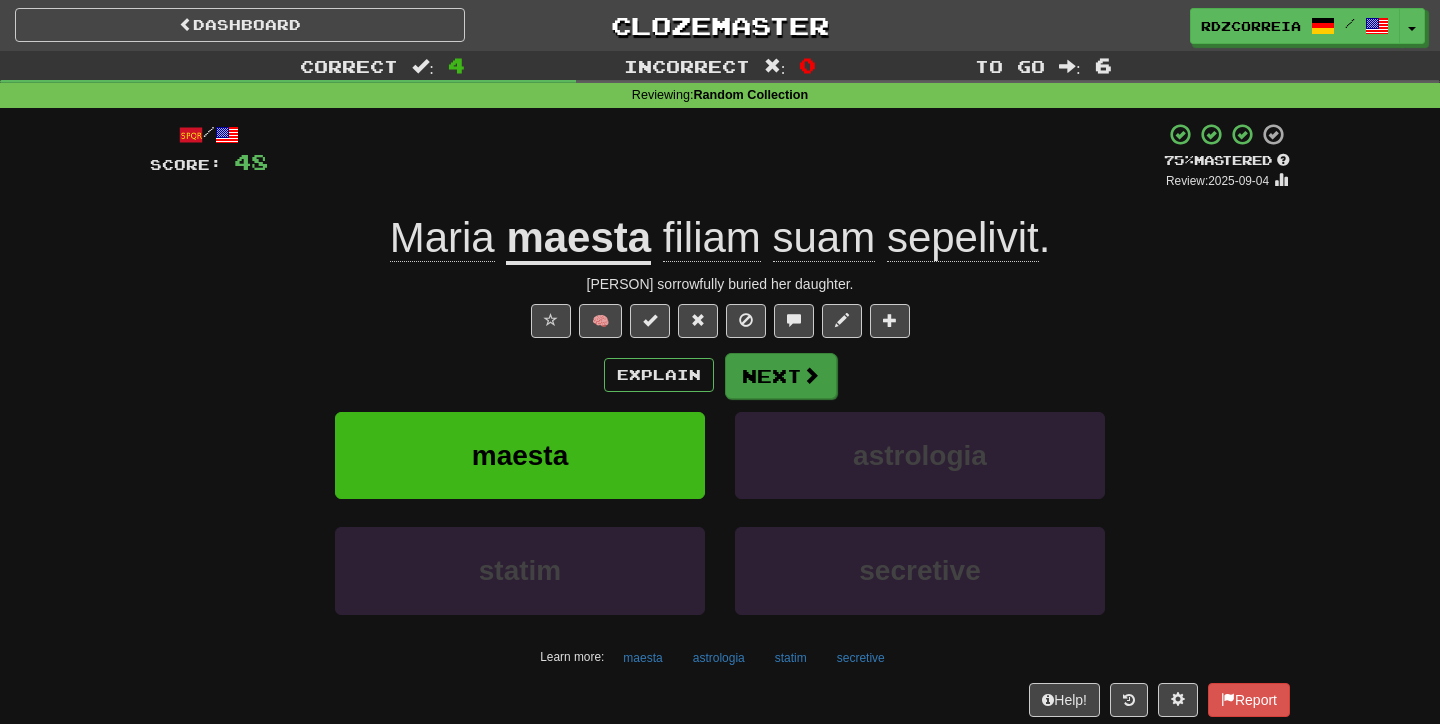 click on "Next" at bounding box center (781, 376) 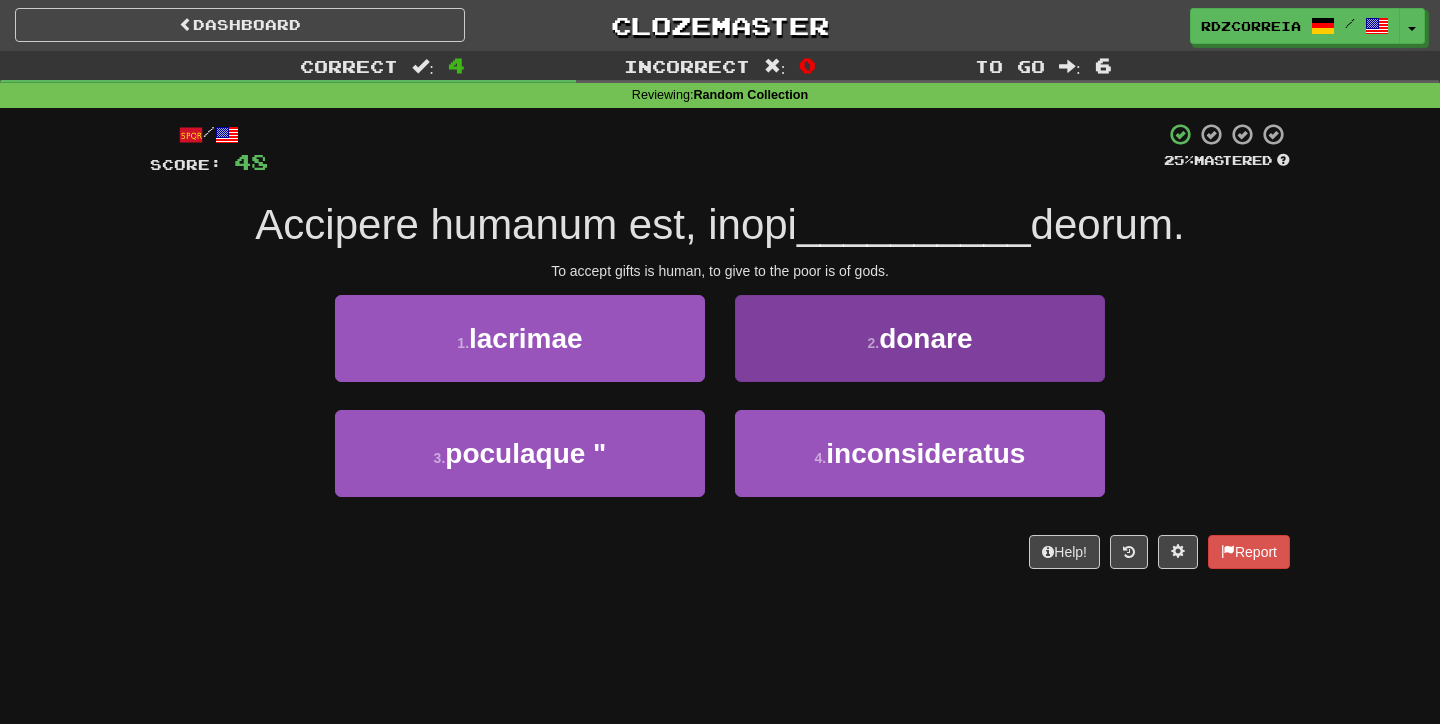 click on "2 .  donare" at bounding box center (920, 338) 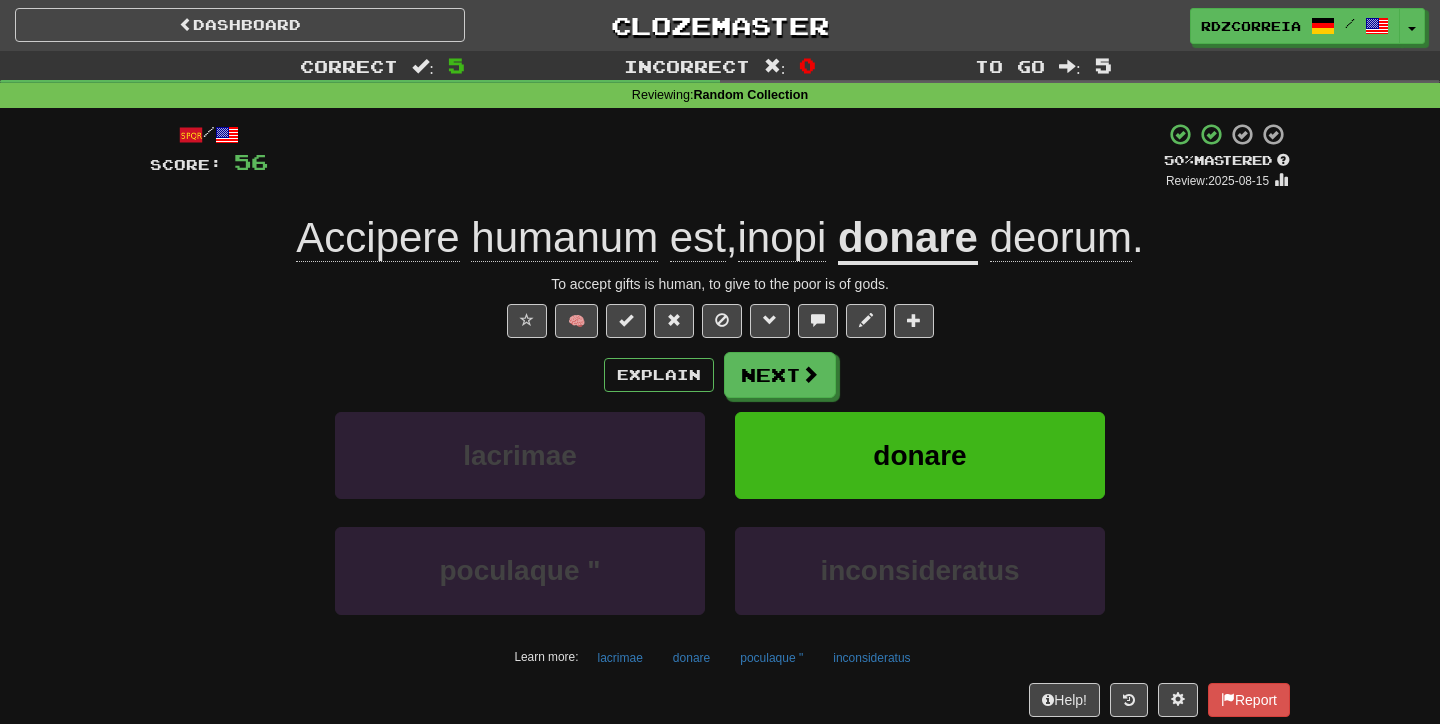 click on "inopi" 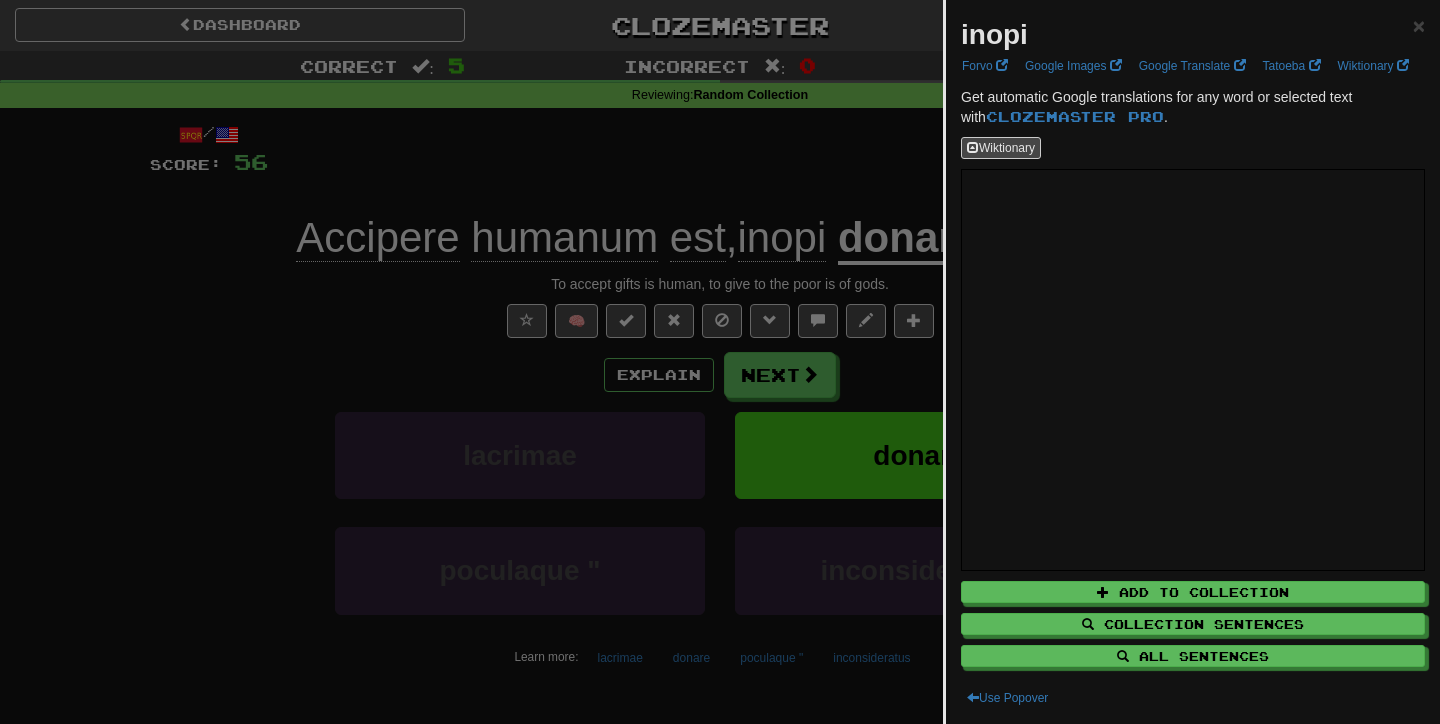 click at bounding box center (720, 362) 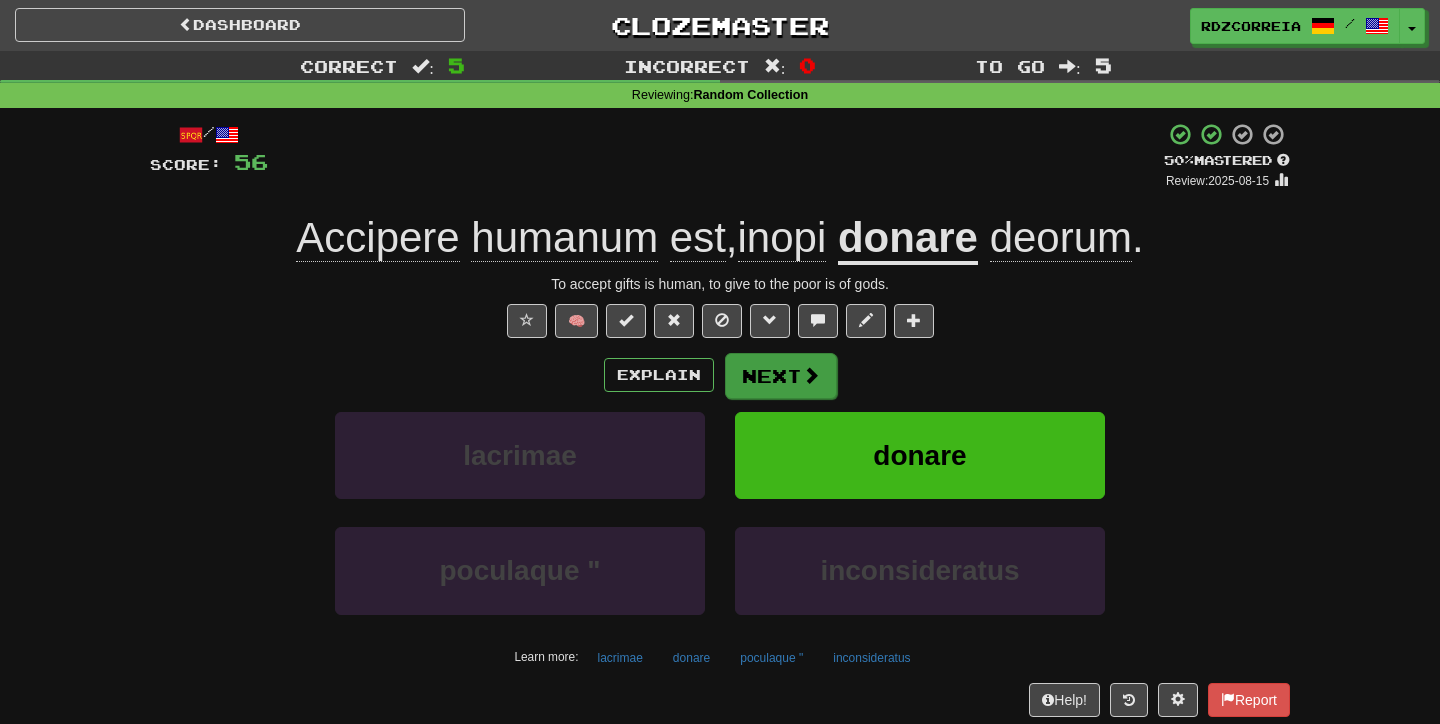 click at bounding box center (811, 375) 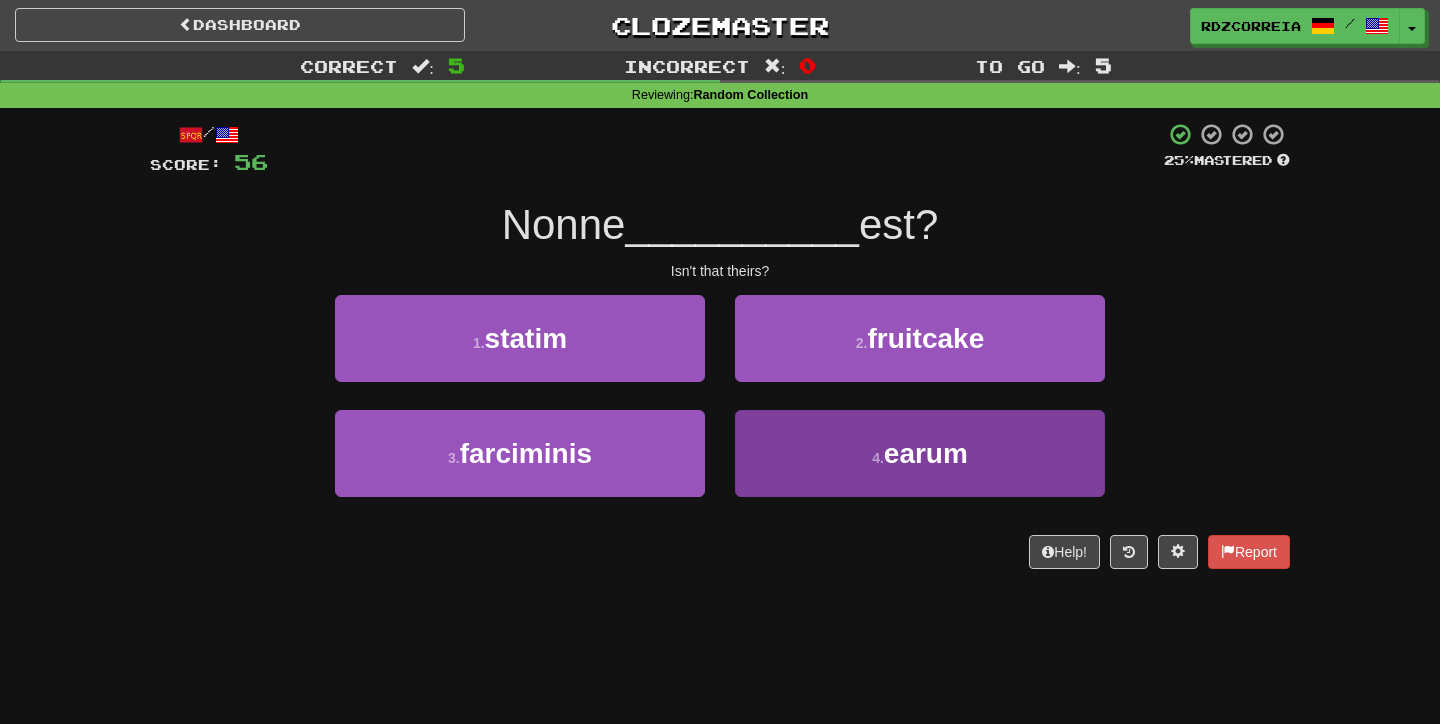 click on "4 .  earum" at bounding box center [920, 453] 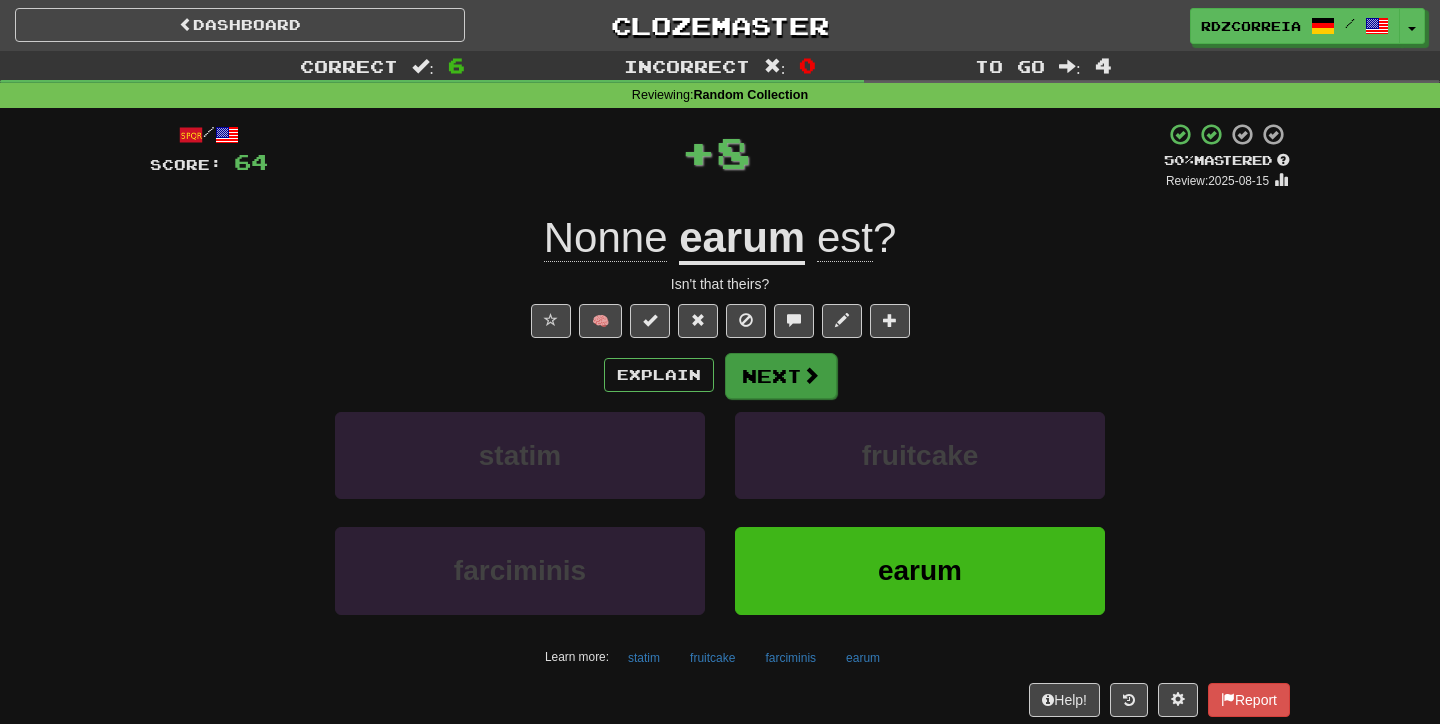 click on "Next" at bounding box center (781, 376) 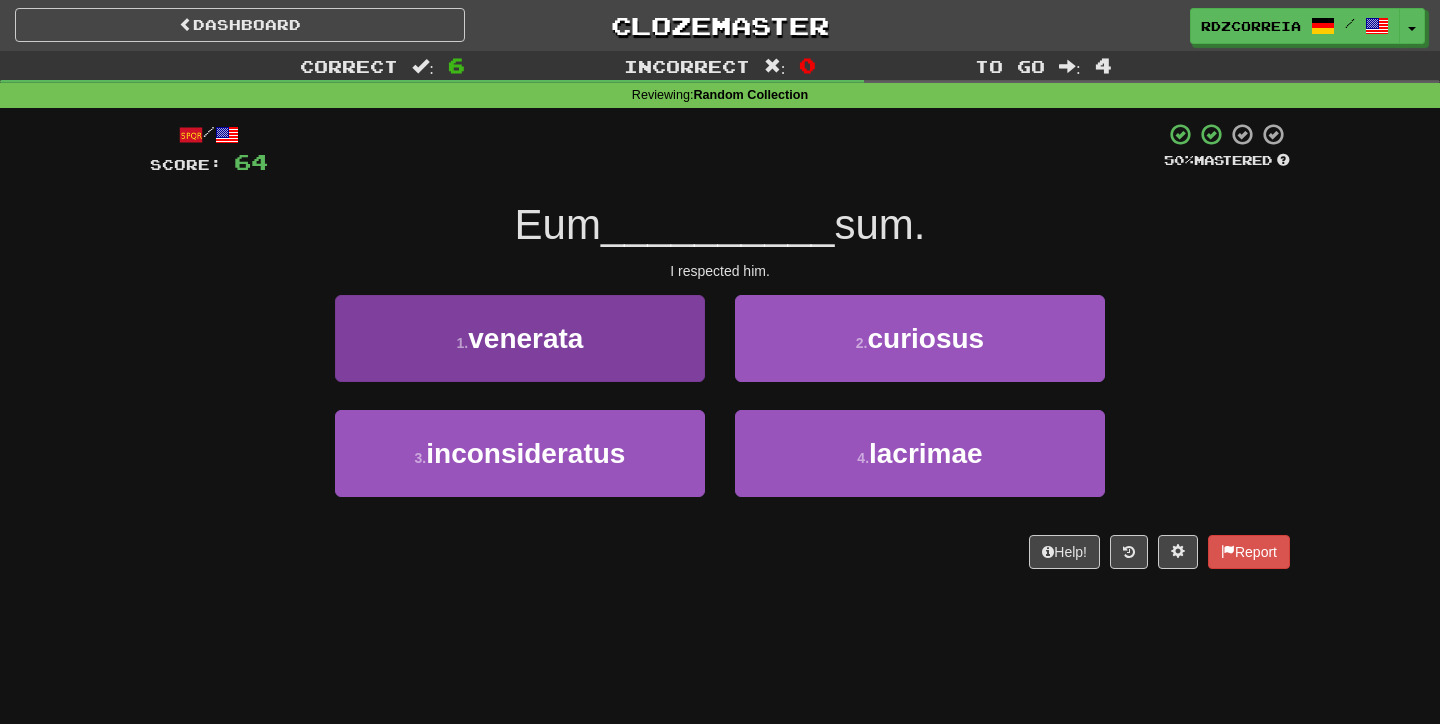 click on "1 .  venerata" at bounding box center [520, 338] 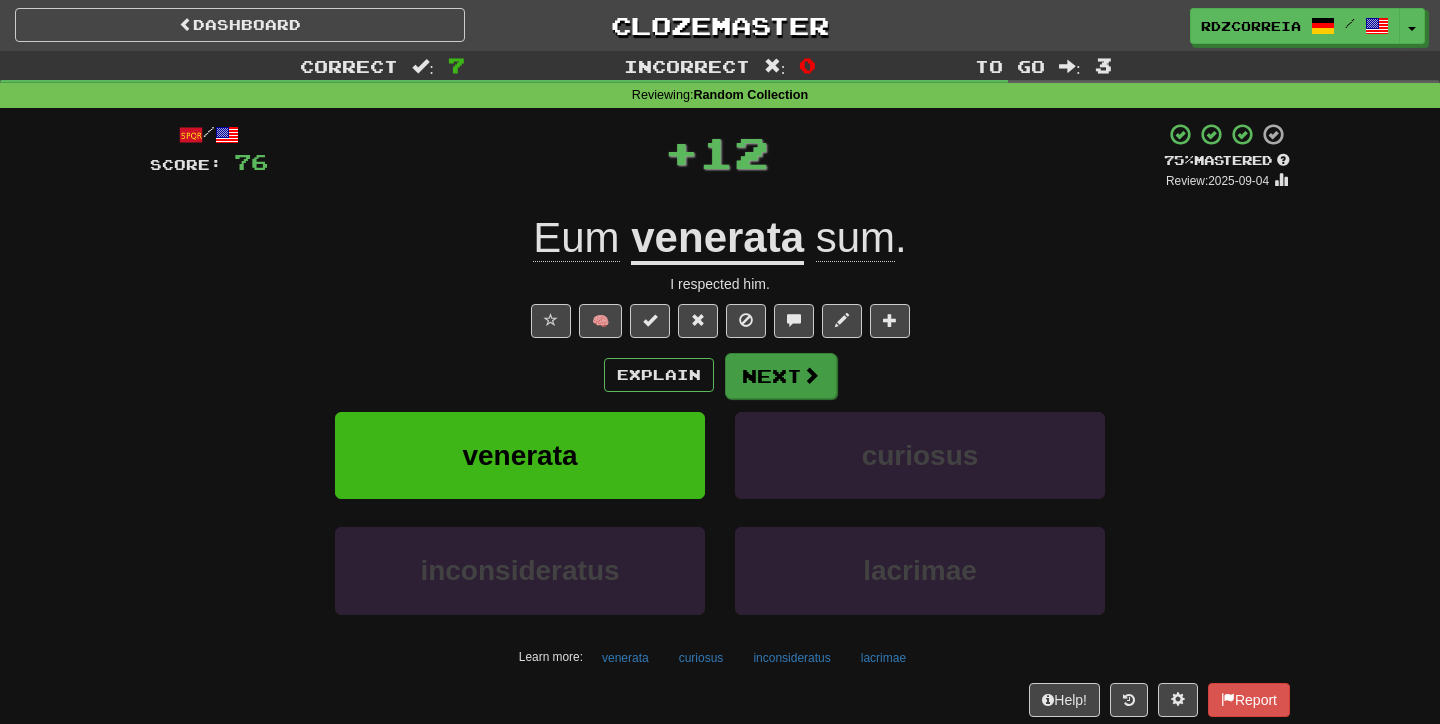 click on "Next" at bounding box center [781, 376] 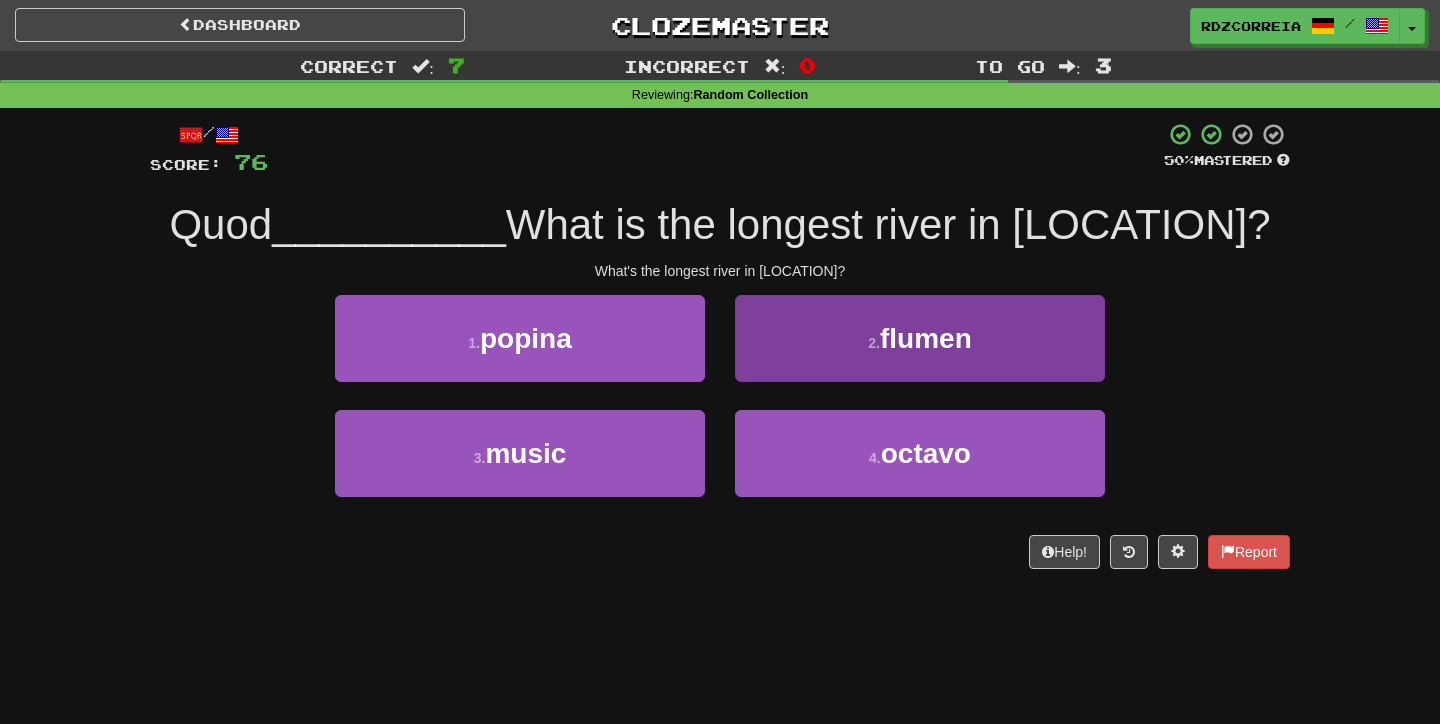click on "2 .  flumen" at bounding box center [920, 338] 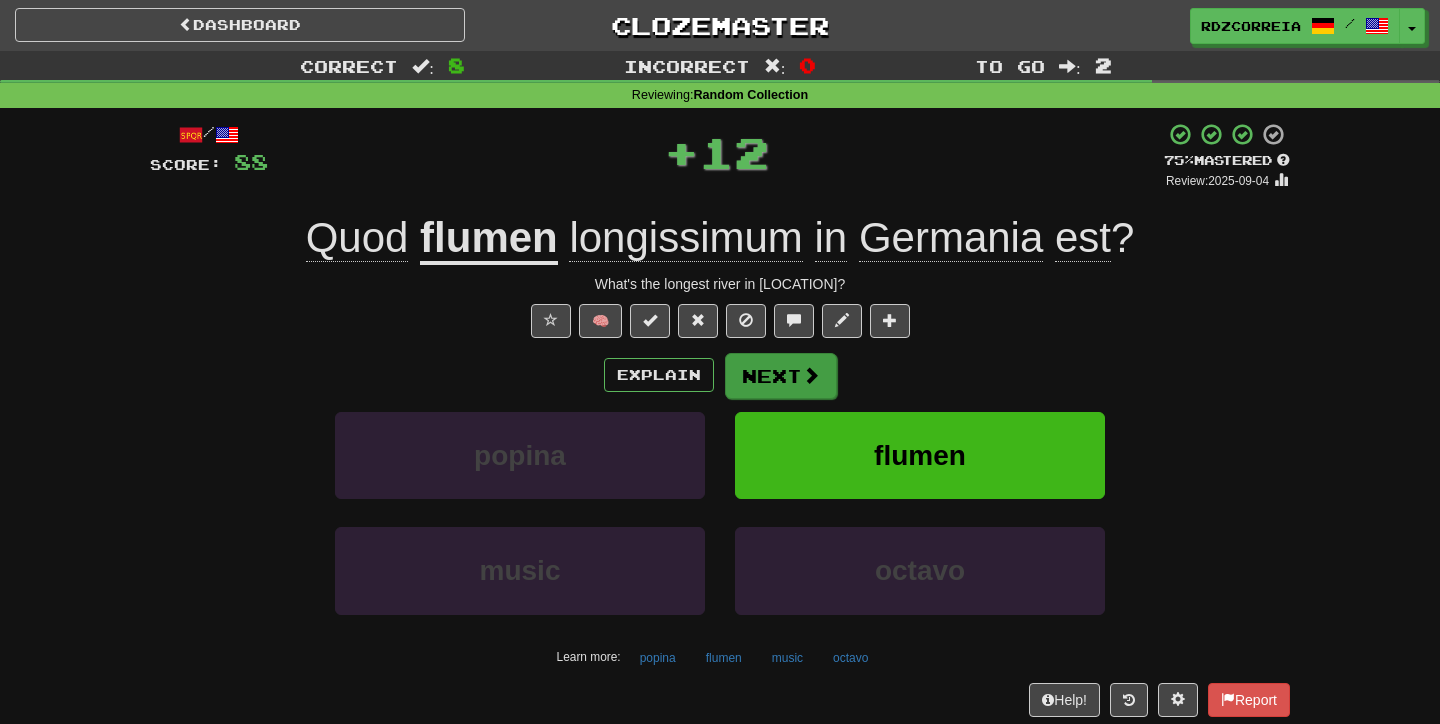 click on "Next" at bounding box center (781, 376) 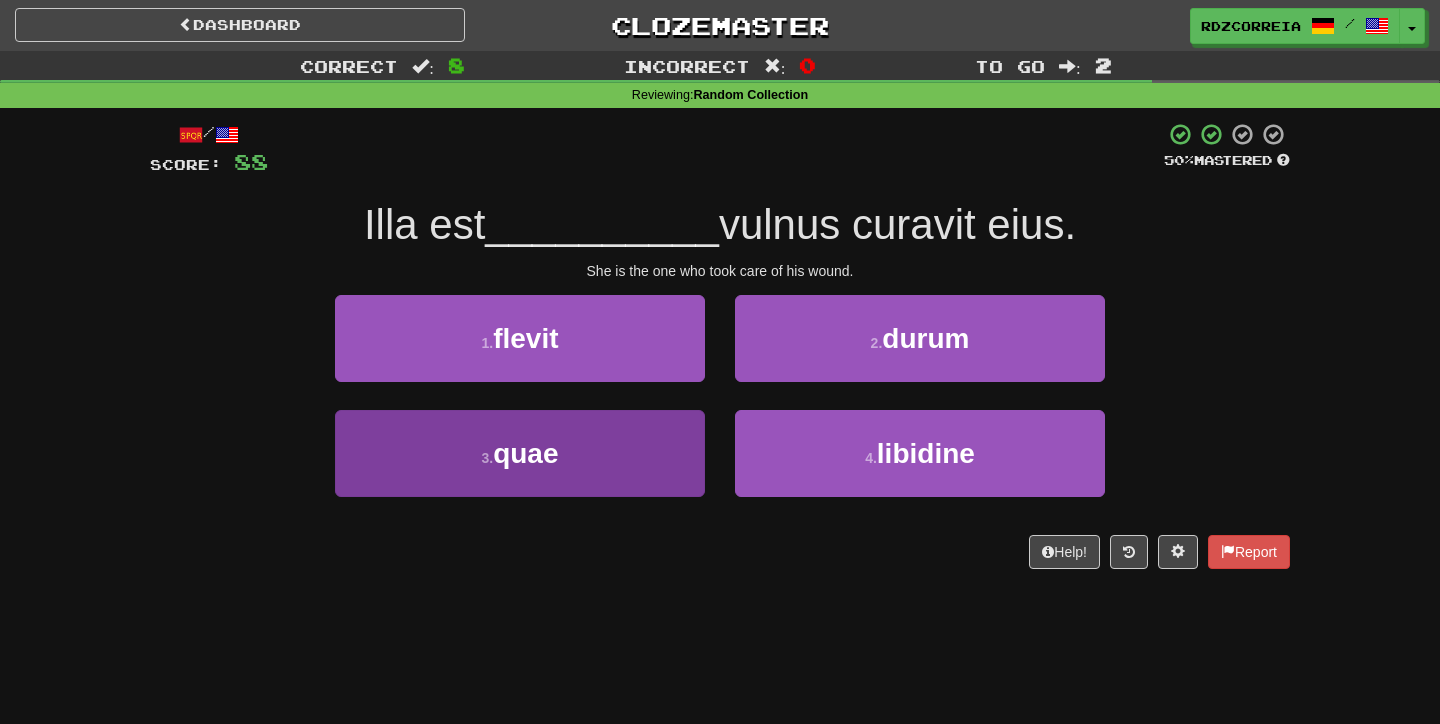 click on "3 .  quae" at bounding box center [520, 453] 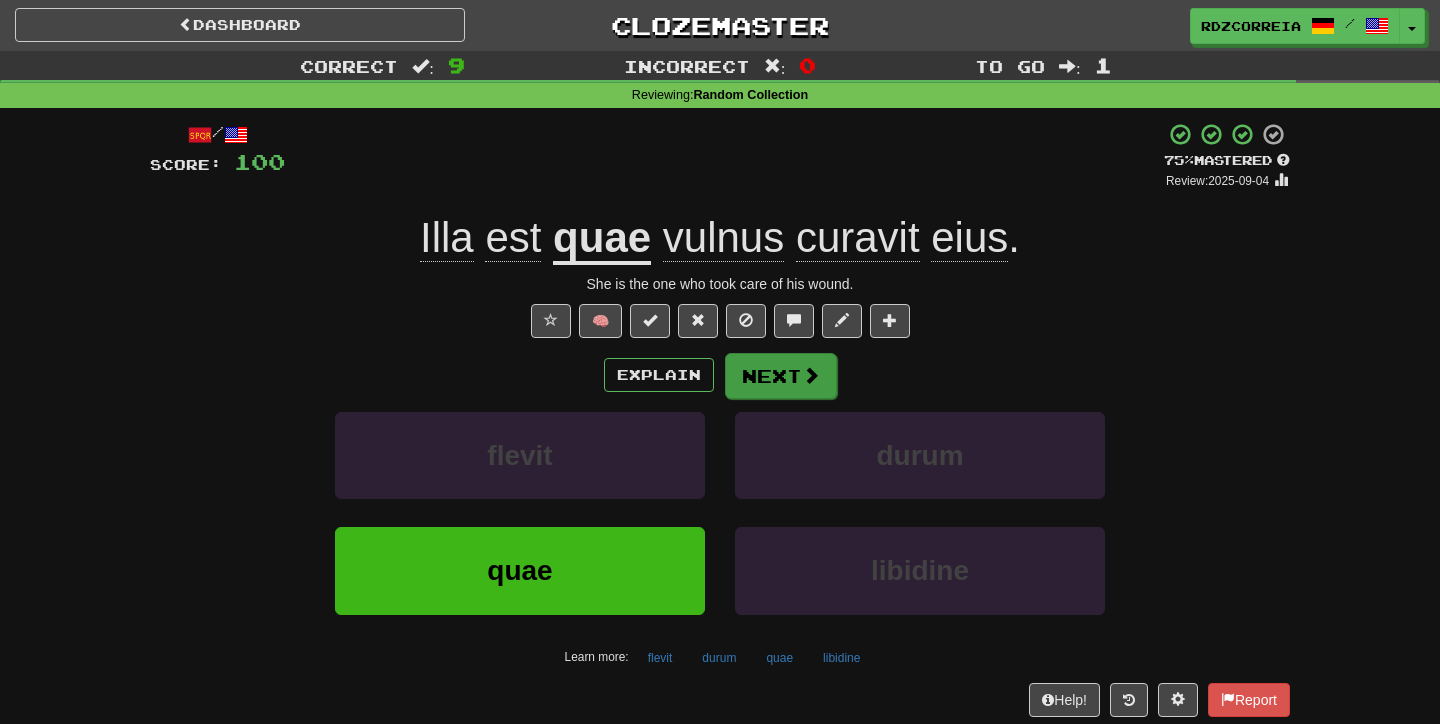 click on "Next" at bounding box center (781, 376) 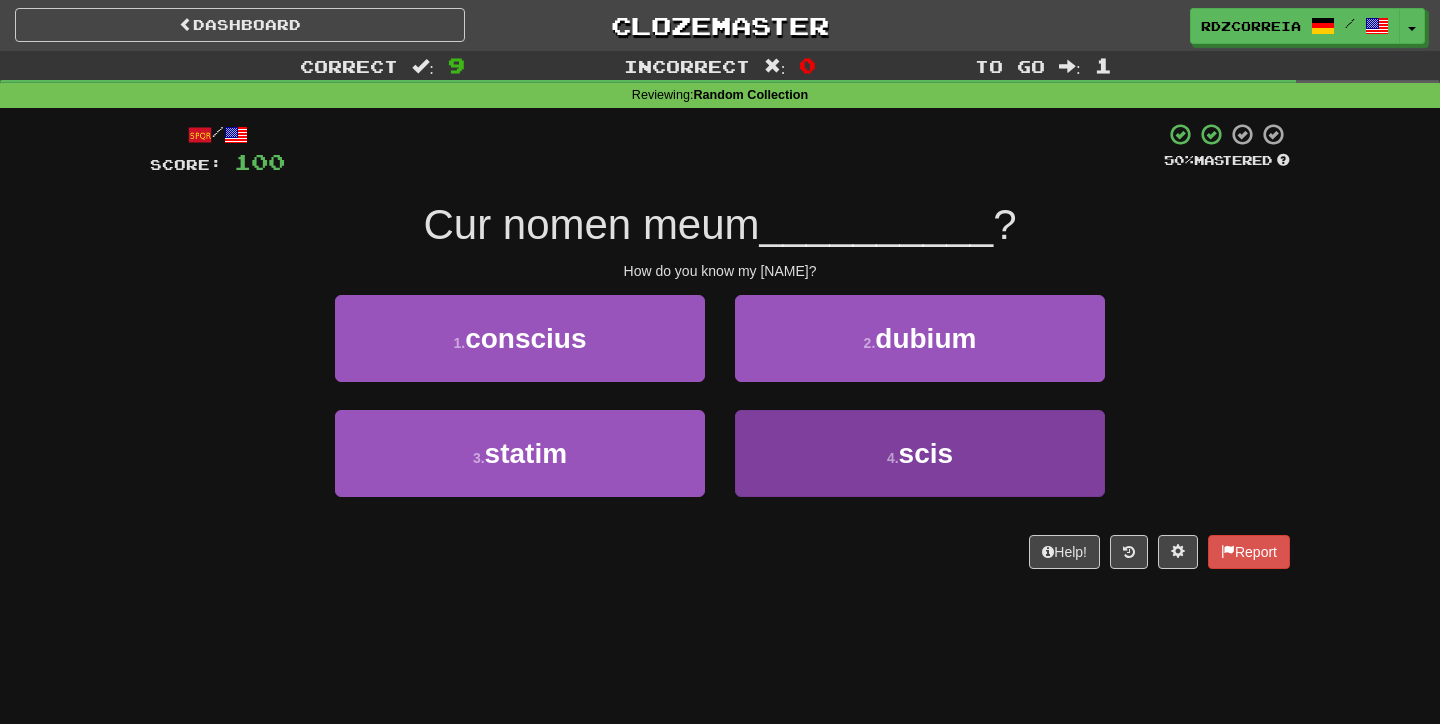 click on "4 .  scis" at bounding box center (920, 453) 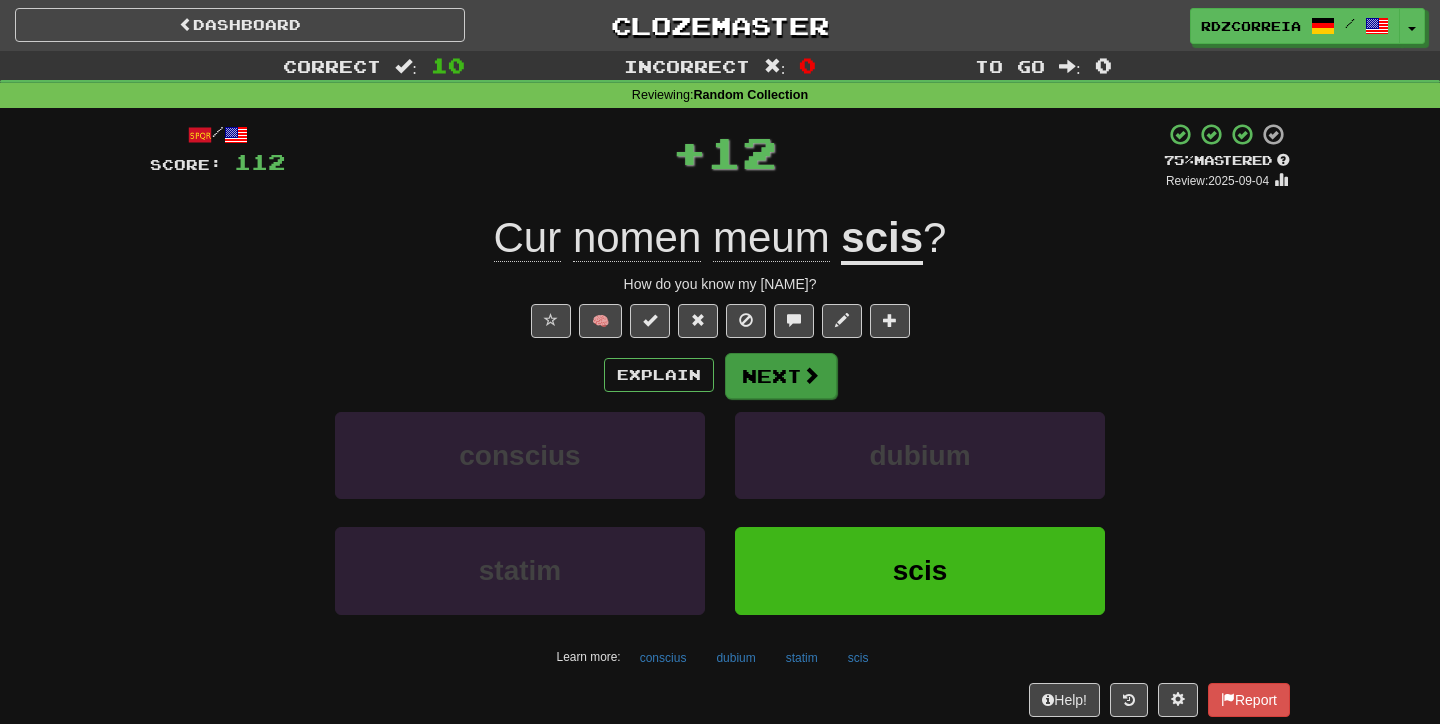 click on "Next" at bounding box center (781, 376) 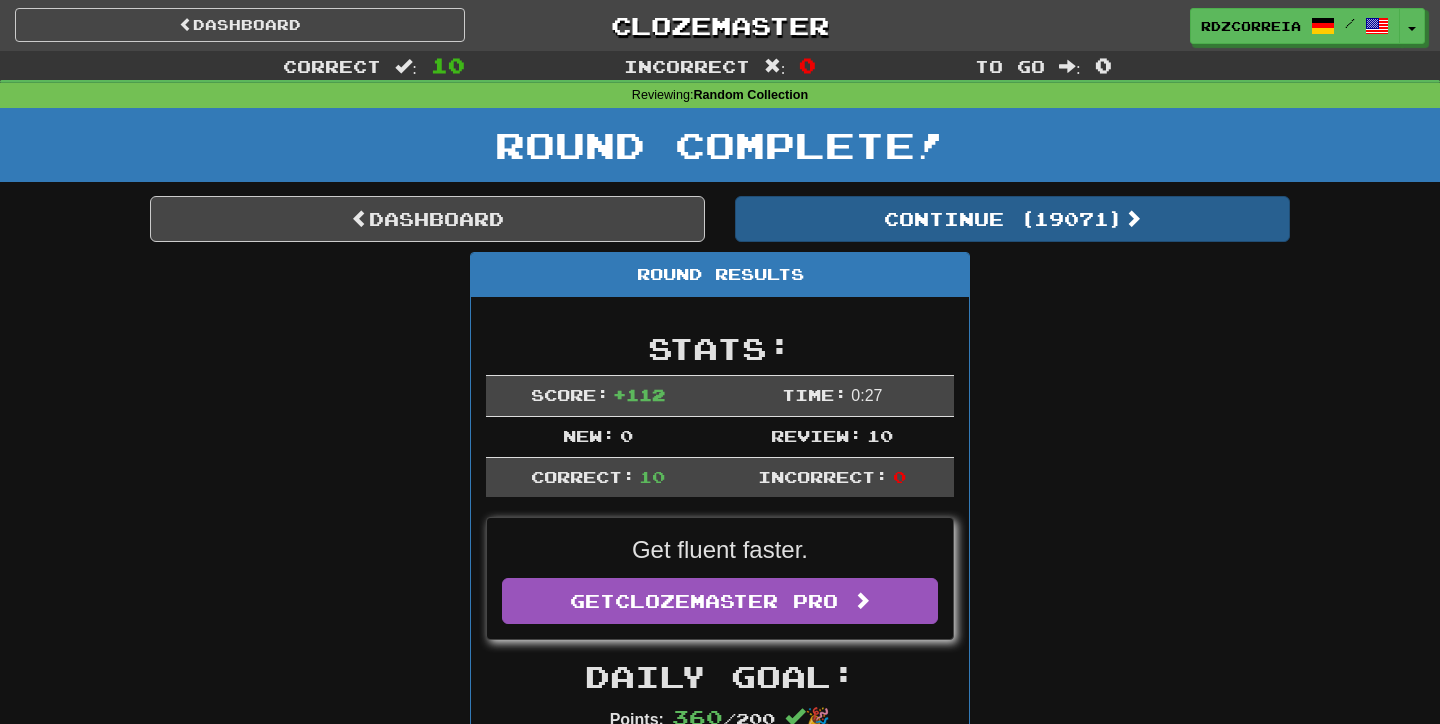 click on "Continue ( [NUMBER] )" at bounding box center [1012, 219] 